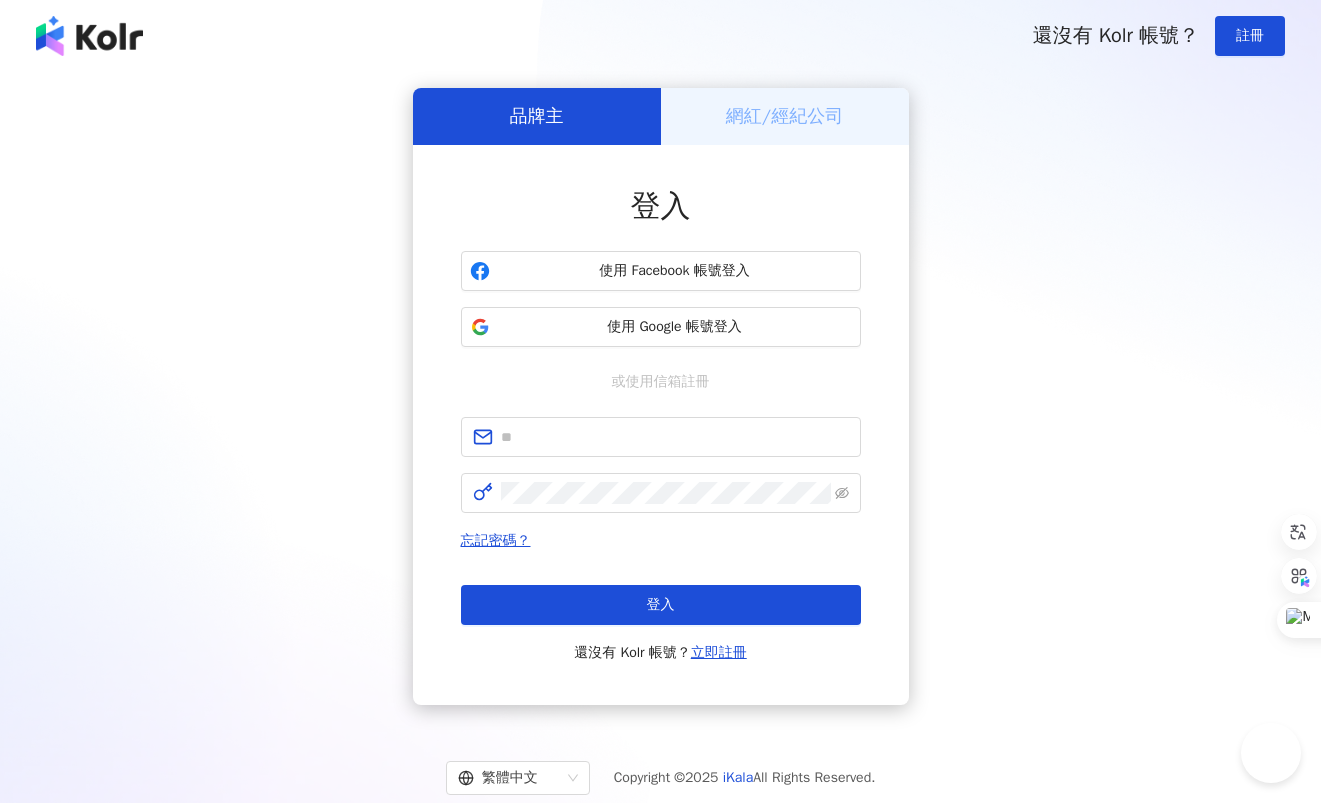 scroll, scrollTop: 0, scrollLeft: 0, axis: both 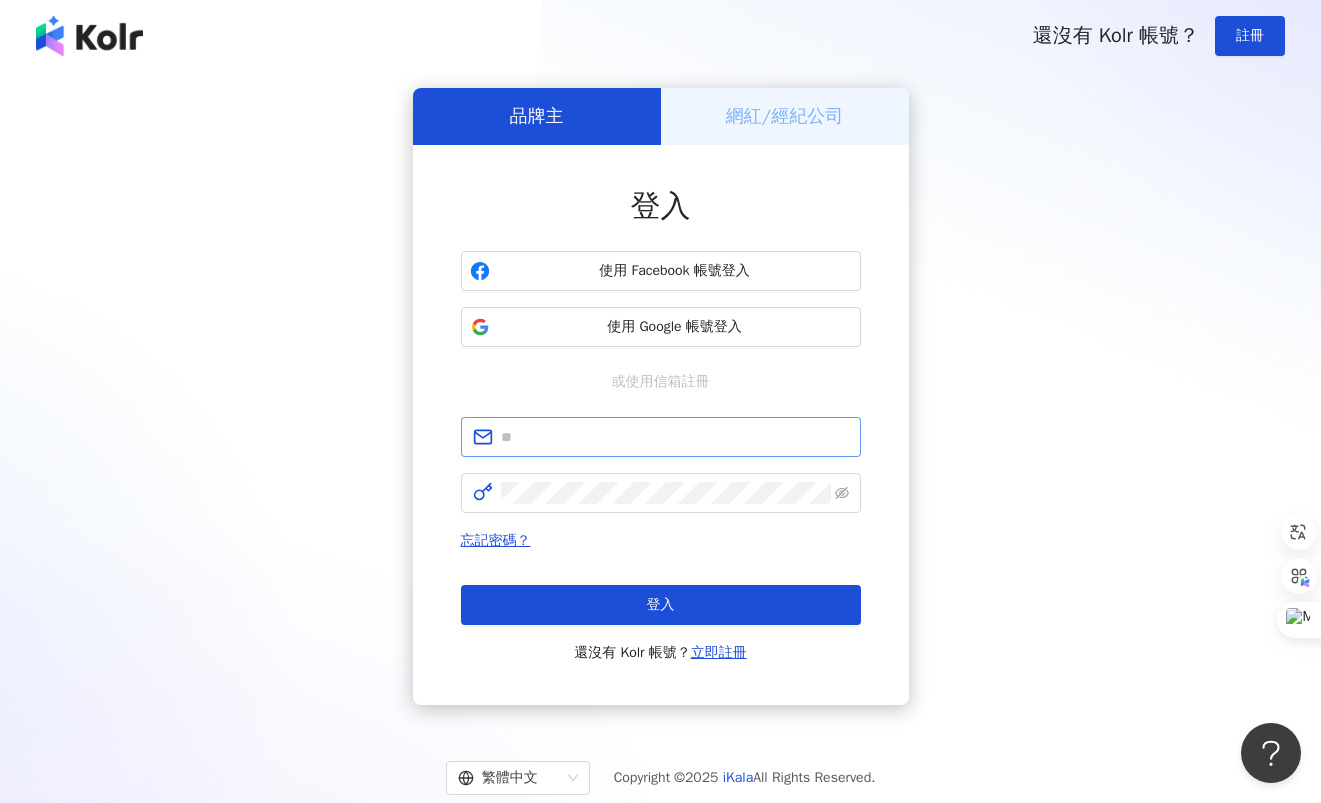 type on "**********" 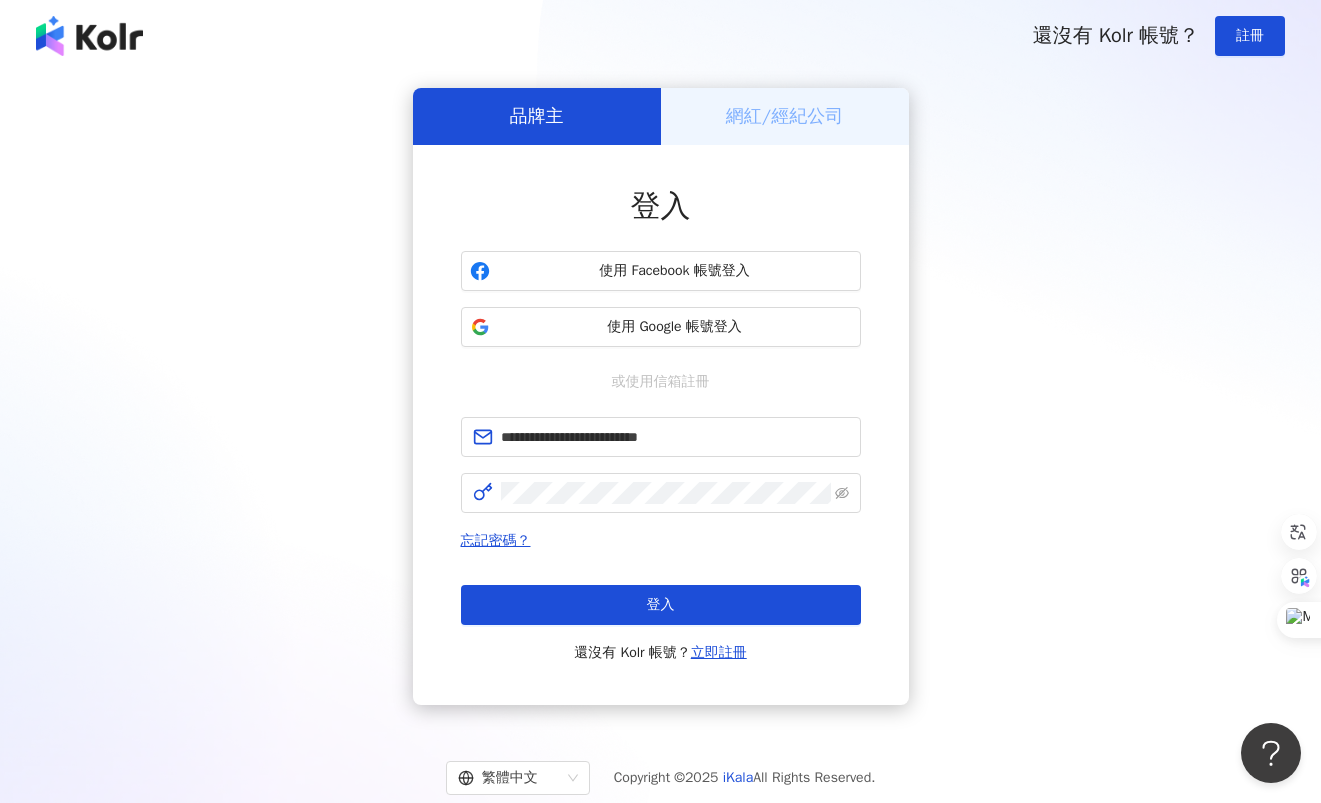 click on "**********" at bounding box center (660, 396) 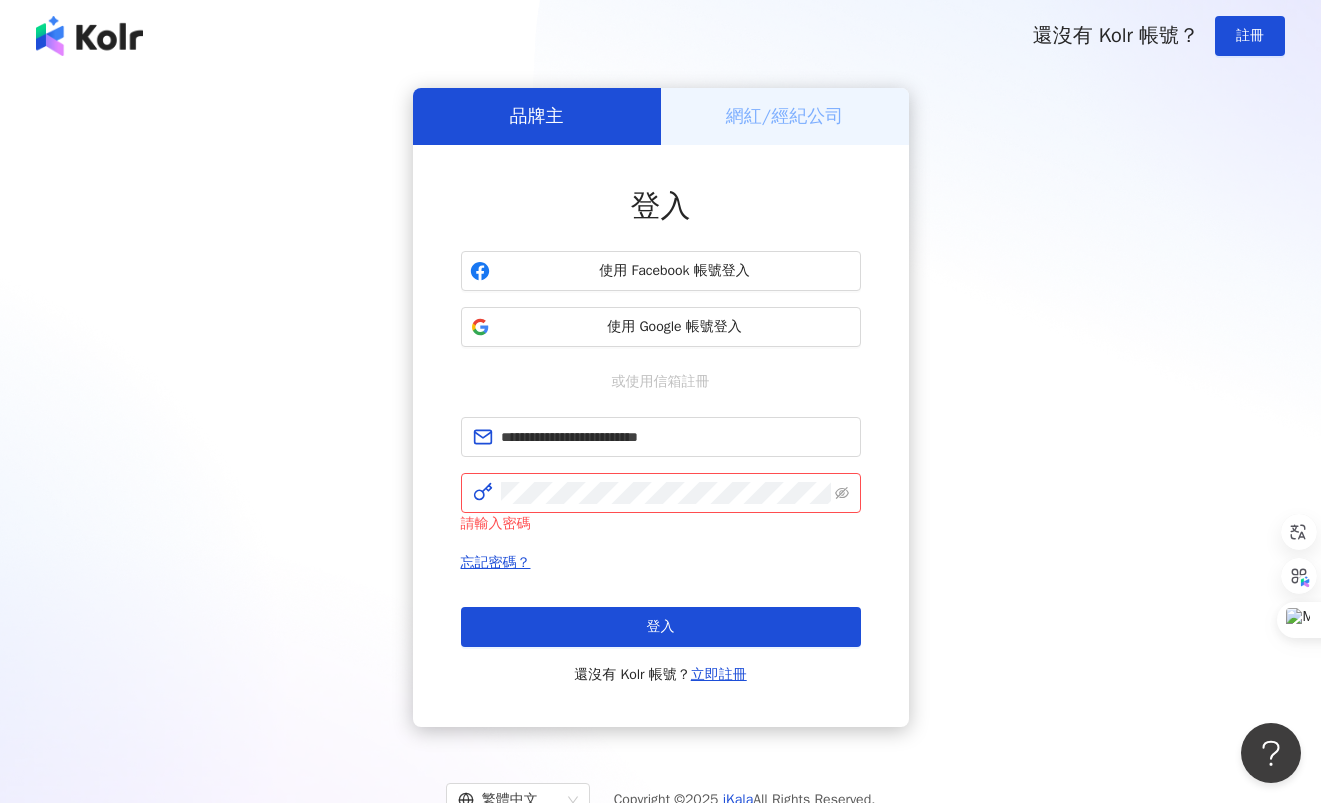 drag, startPoint x: 1165, startPoint y: 314, endPoint x: 1101, endPoint y: 291, distance: 68.007355 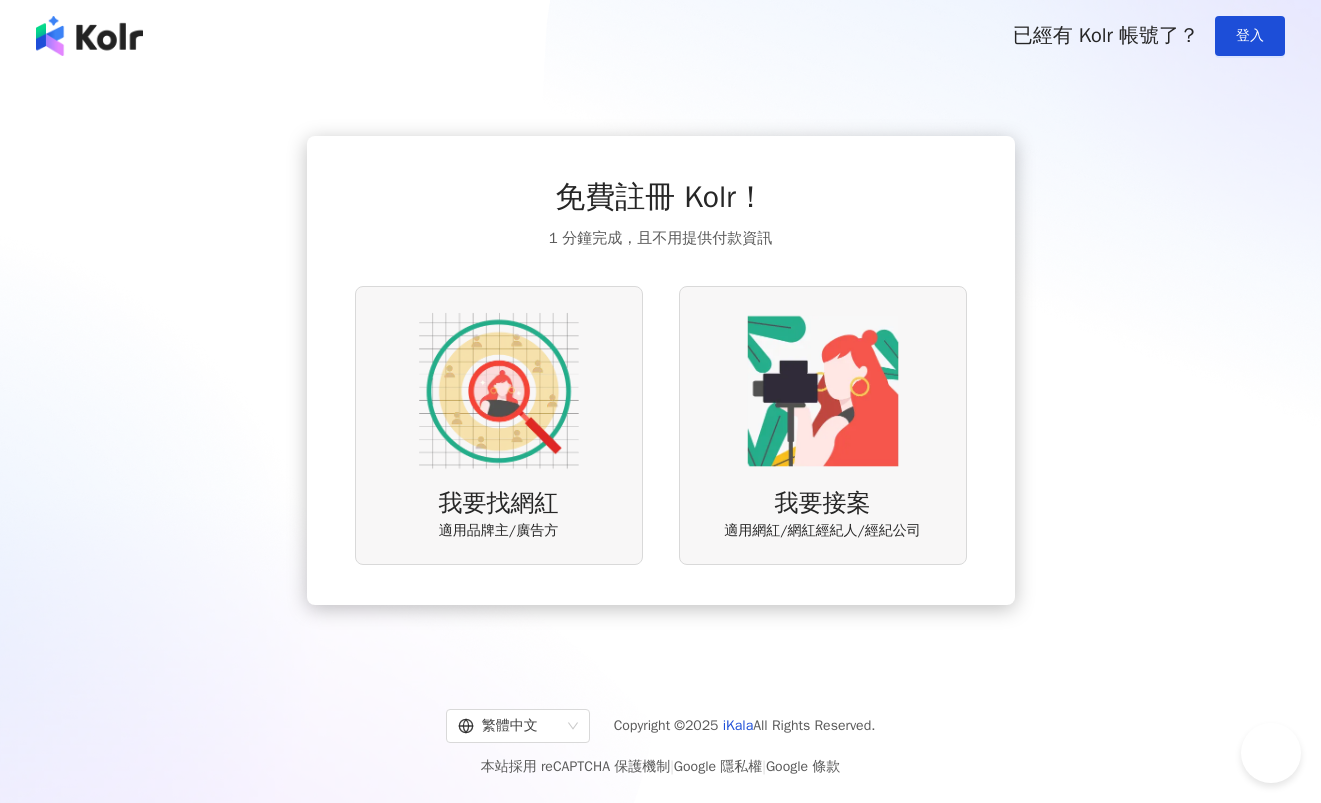 scroll, scrollTop: 0, scrollLeft: 0, axis: both 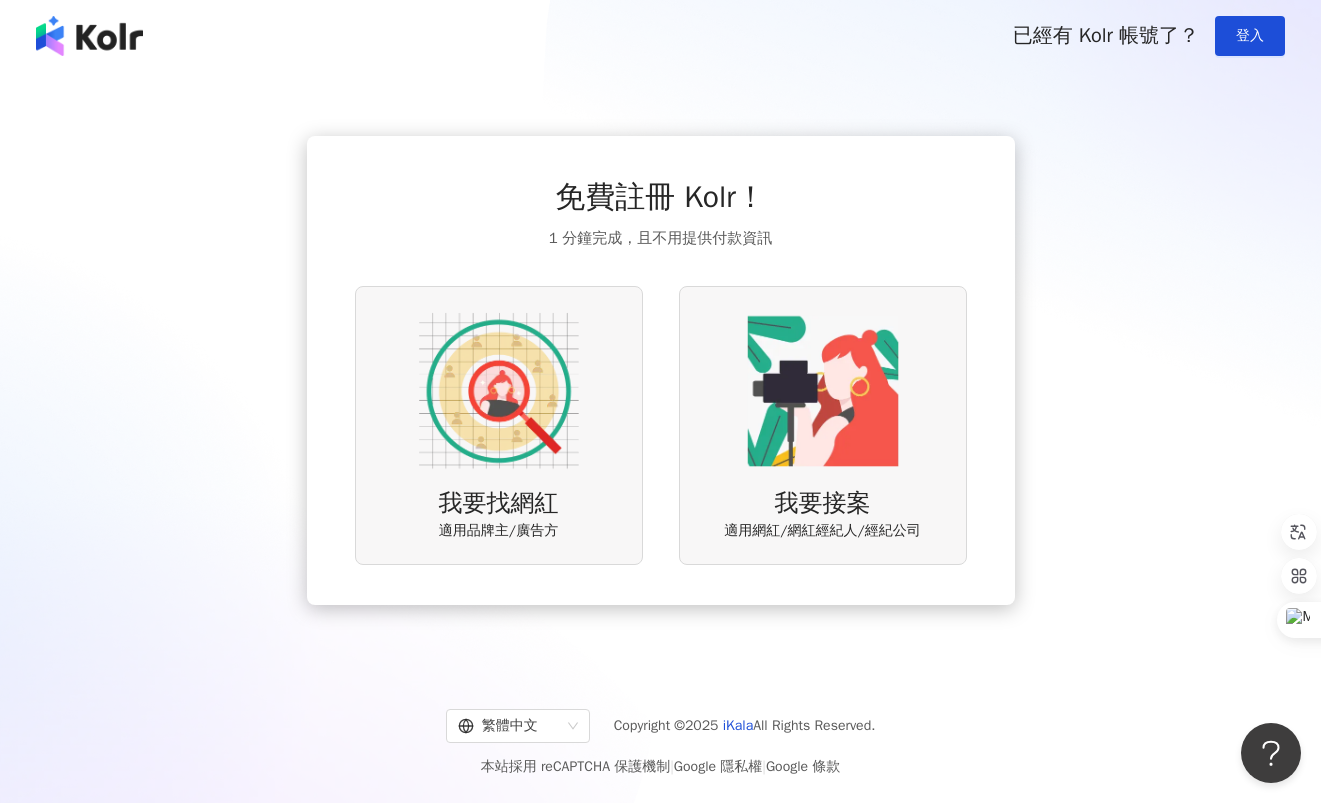 click at bounding box center [499, 391] 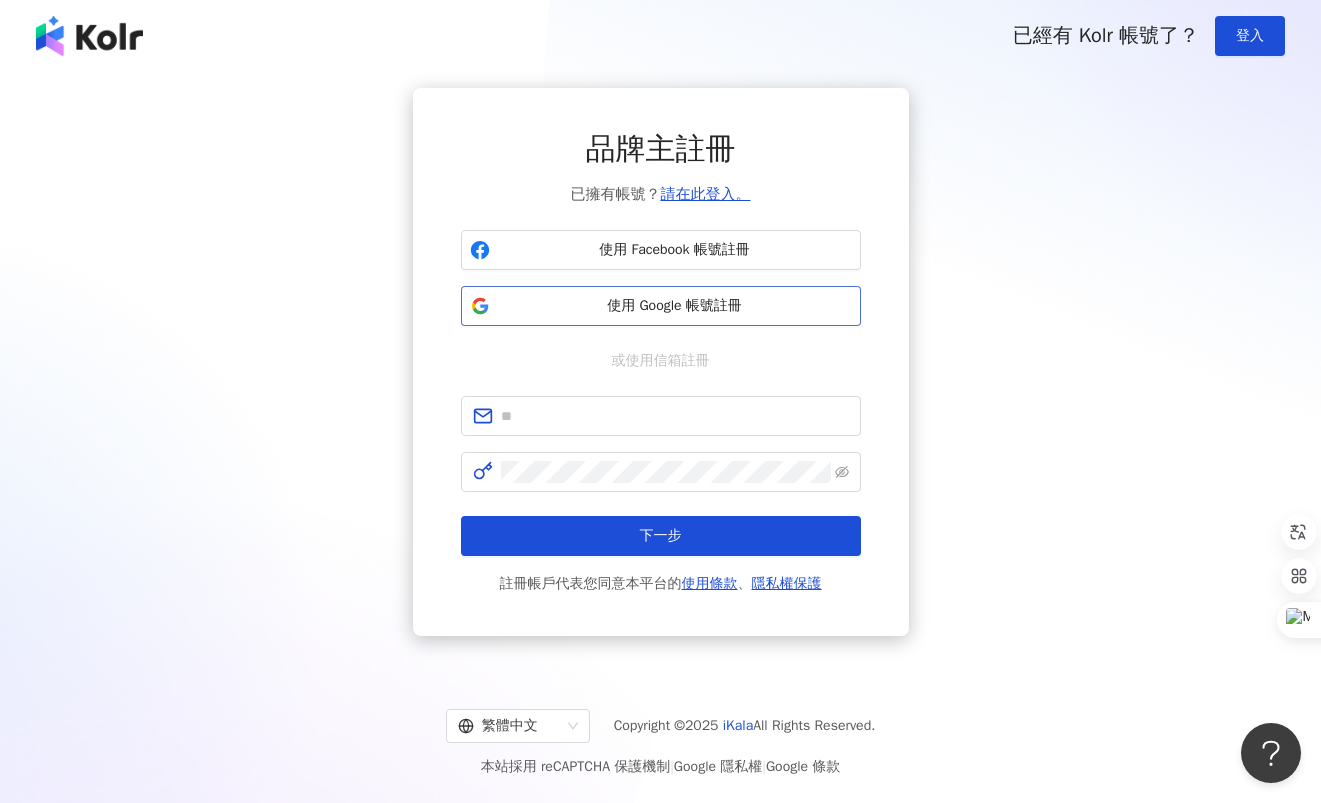 click on "使用 Google 帳號註冊" at bounding box center [675, 306] 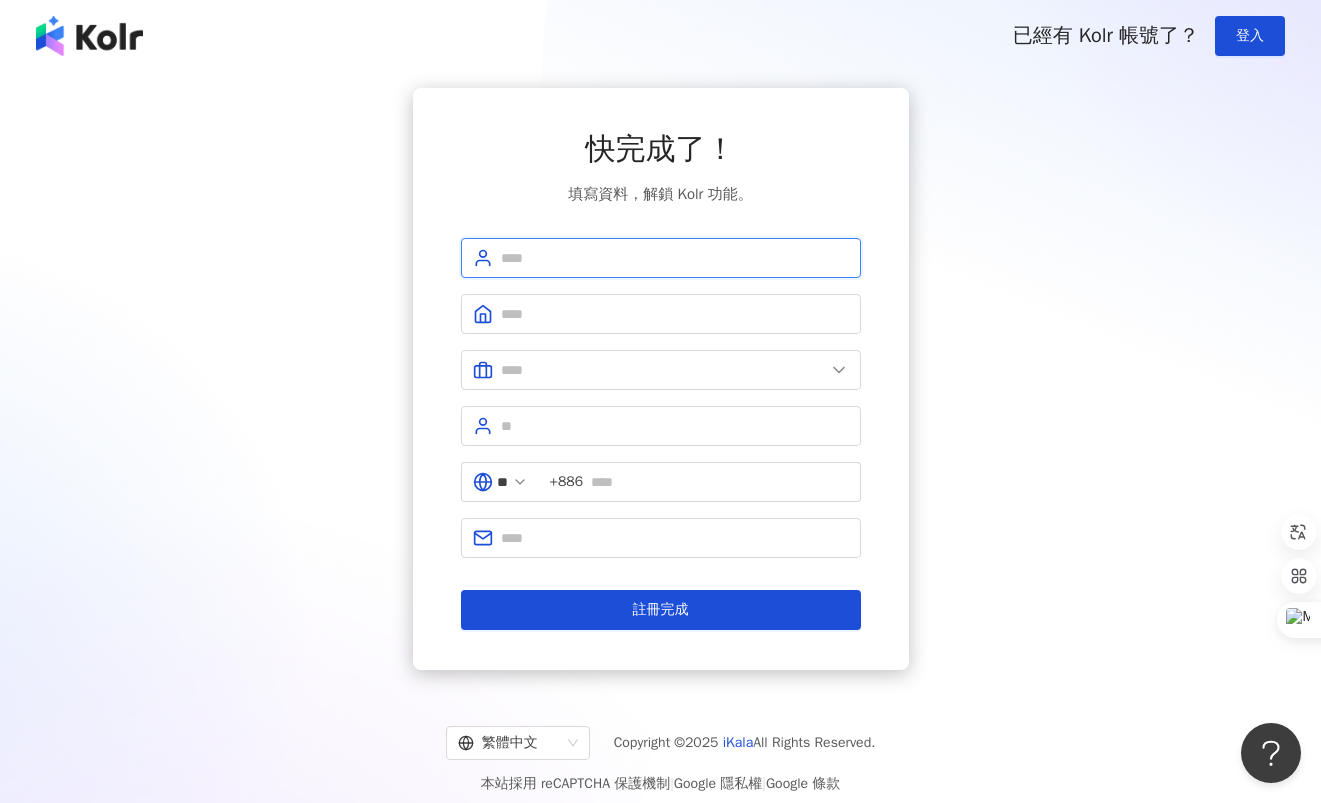 click at bounding box center (675, 258) 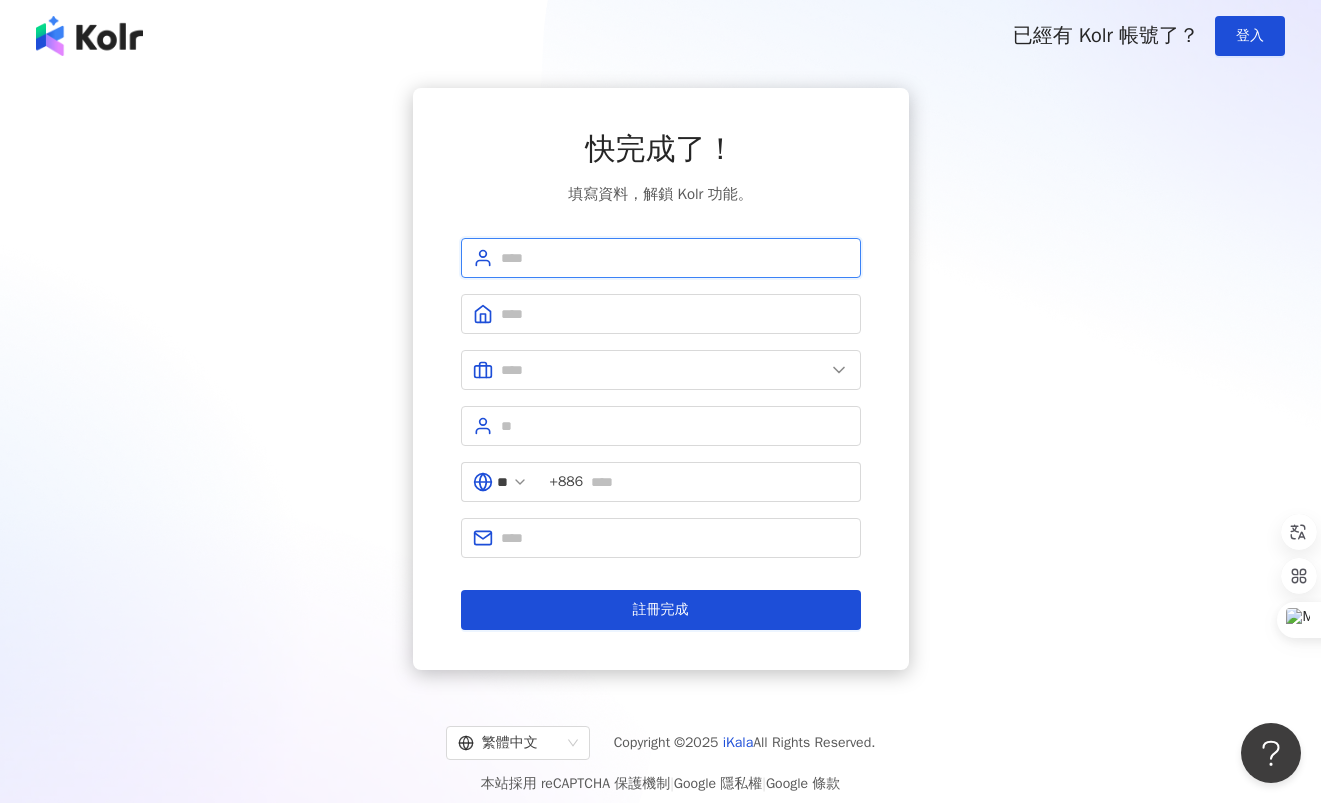 click at bounding box center [675, 258] 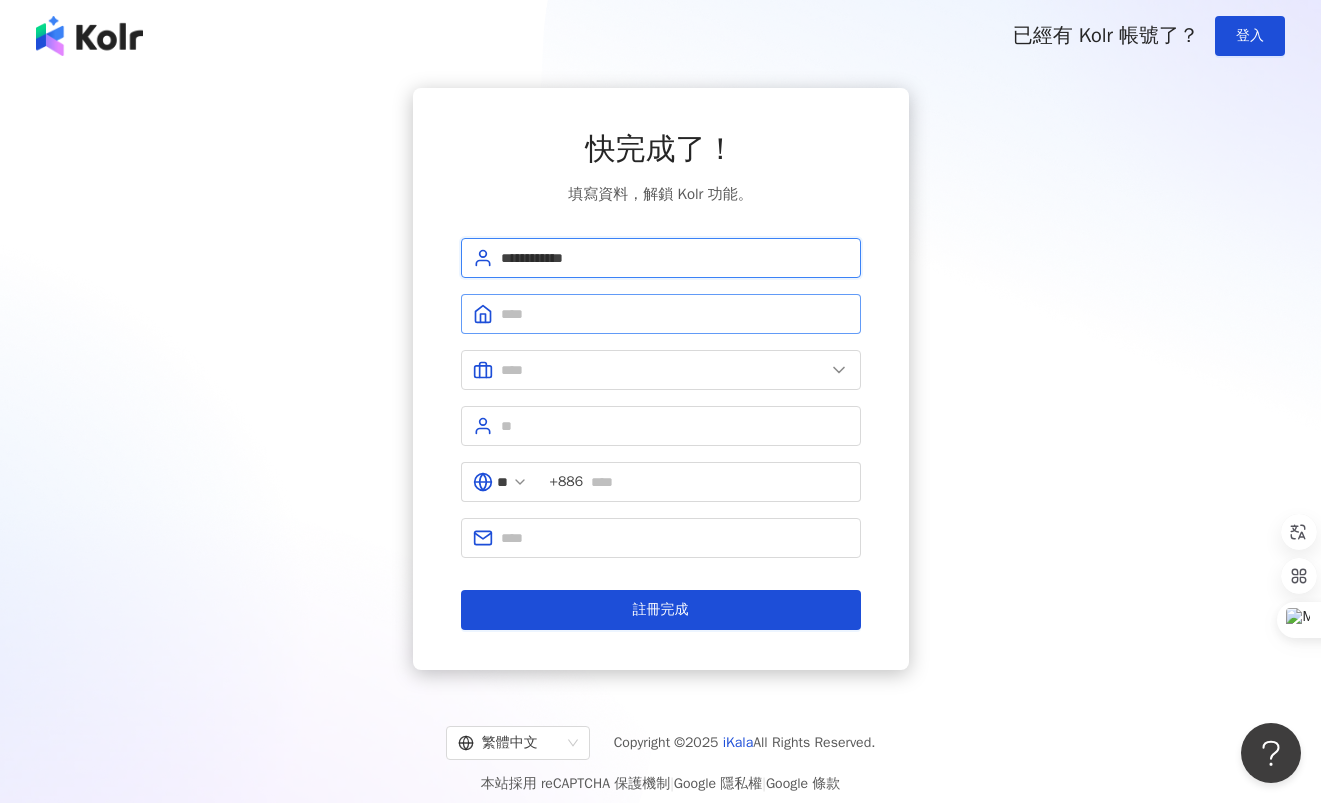 type on "**********" 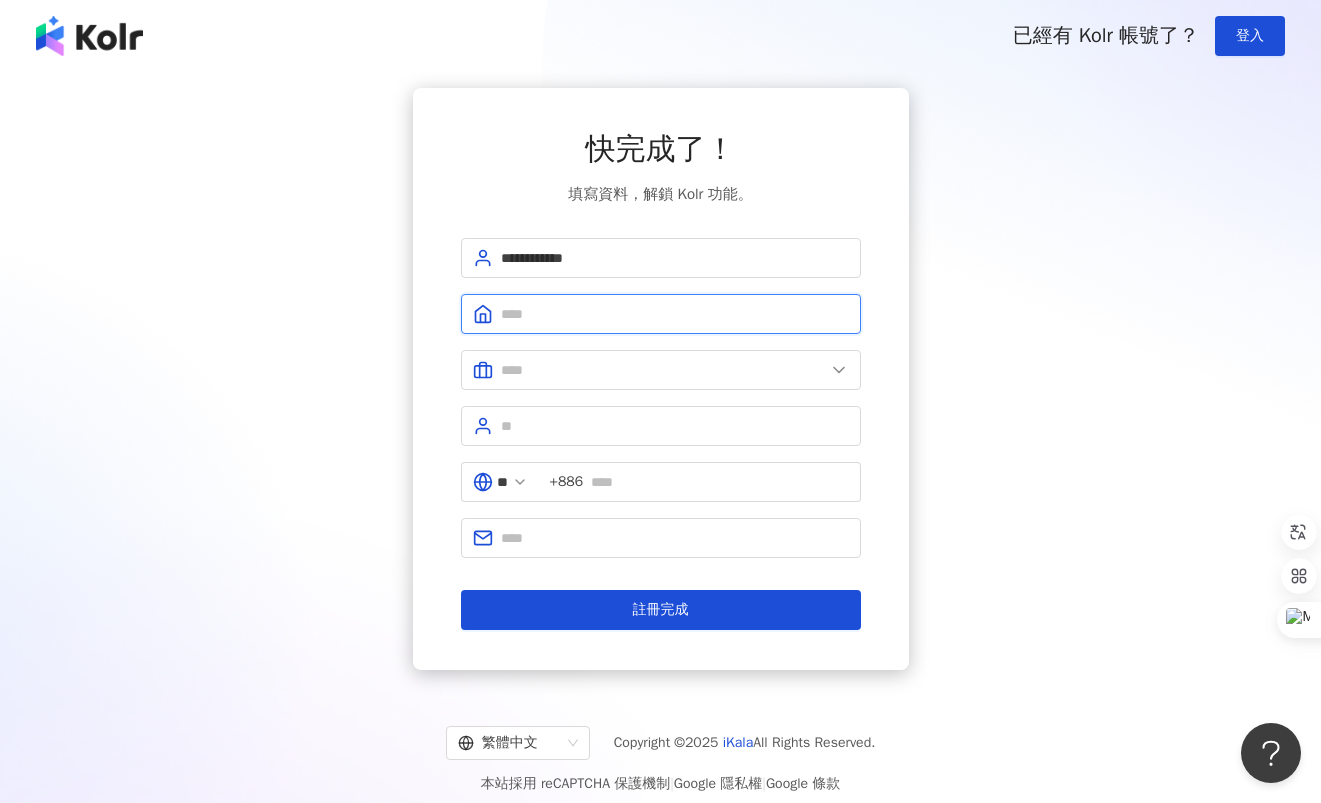 click at bounding box center (675, 314) 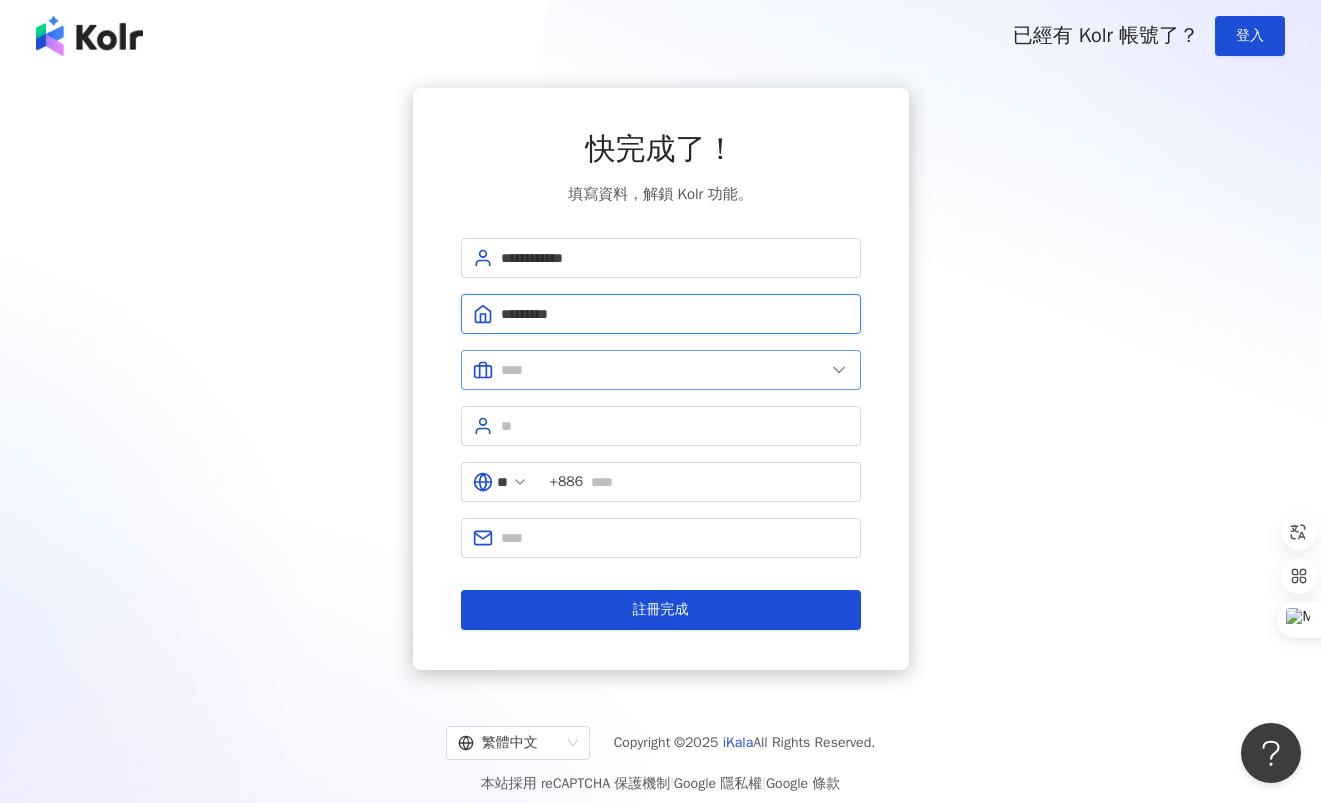 type on "*********" 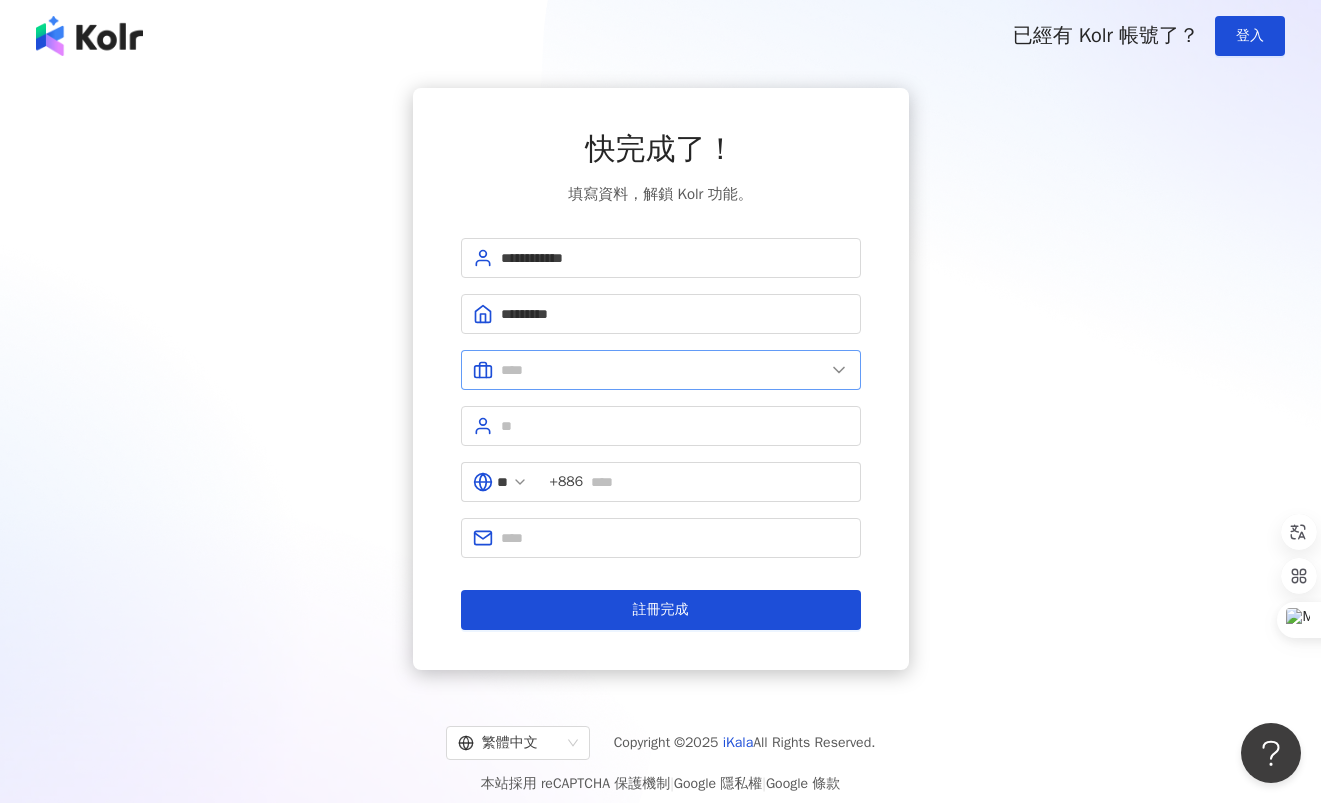 click at bounding box center (661, 370) 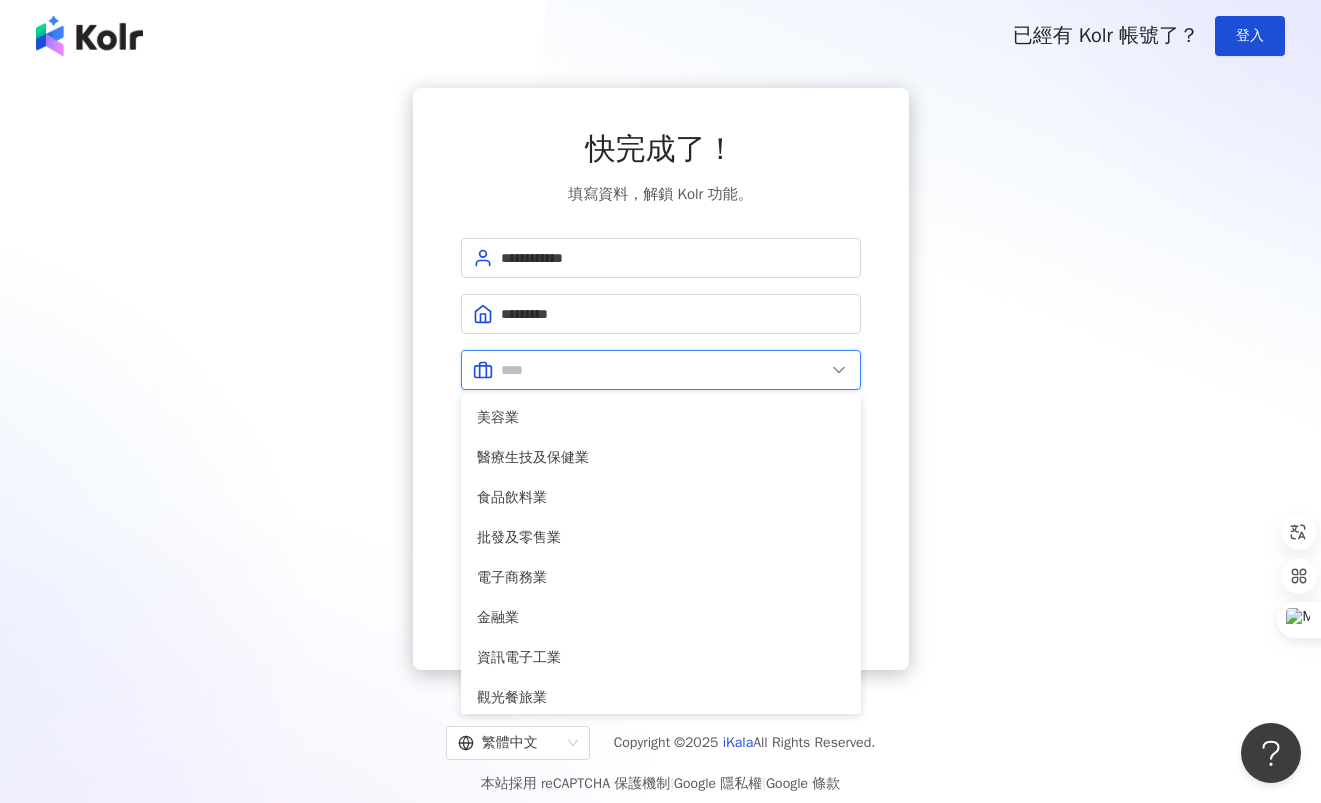 click at bounding box center (663, 370) 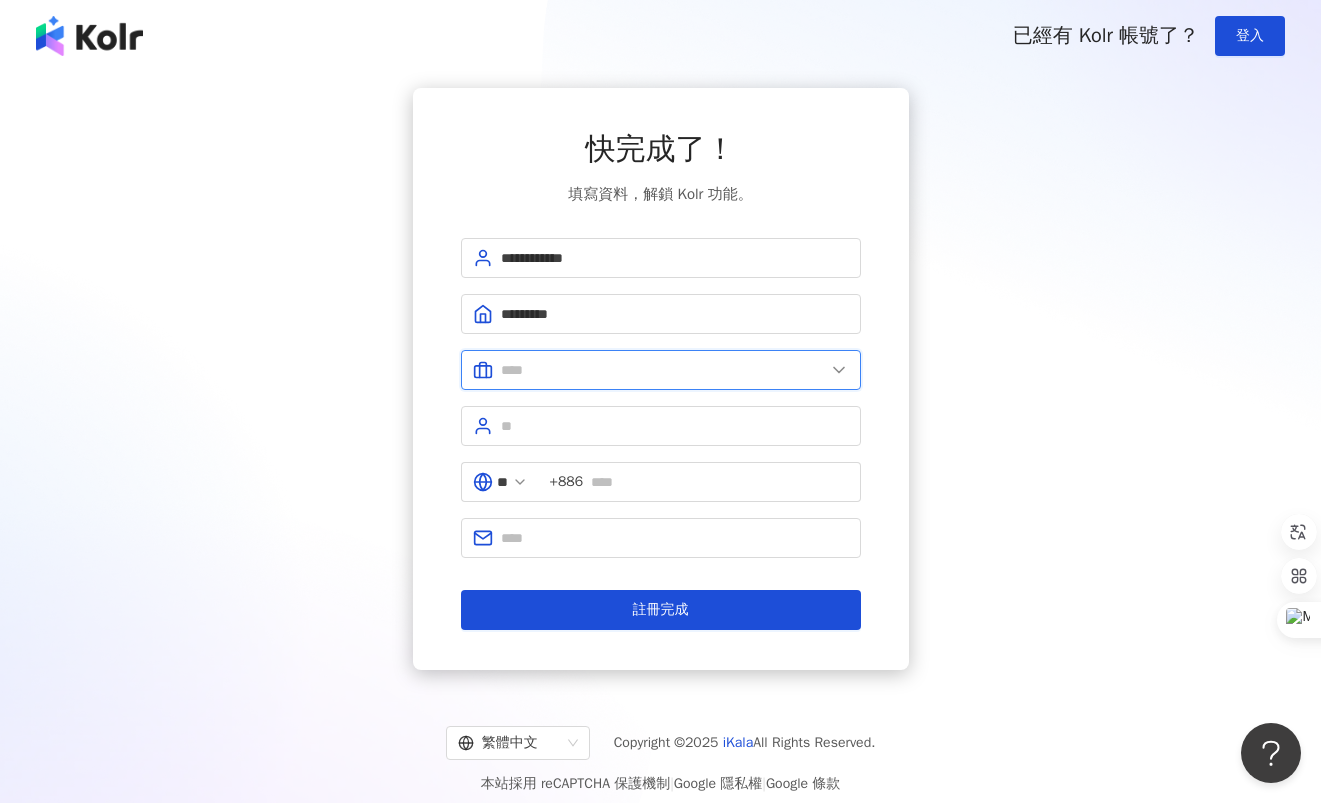 click at bounding box center (663, 370) 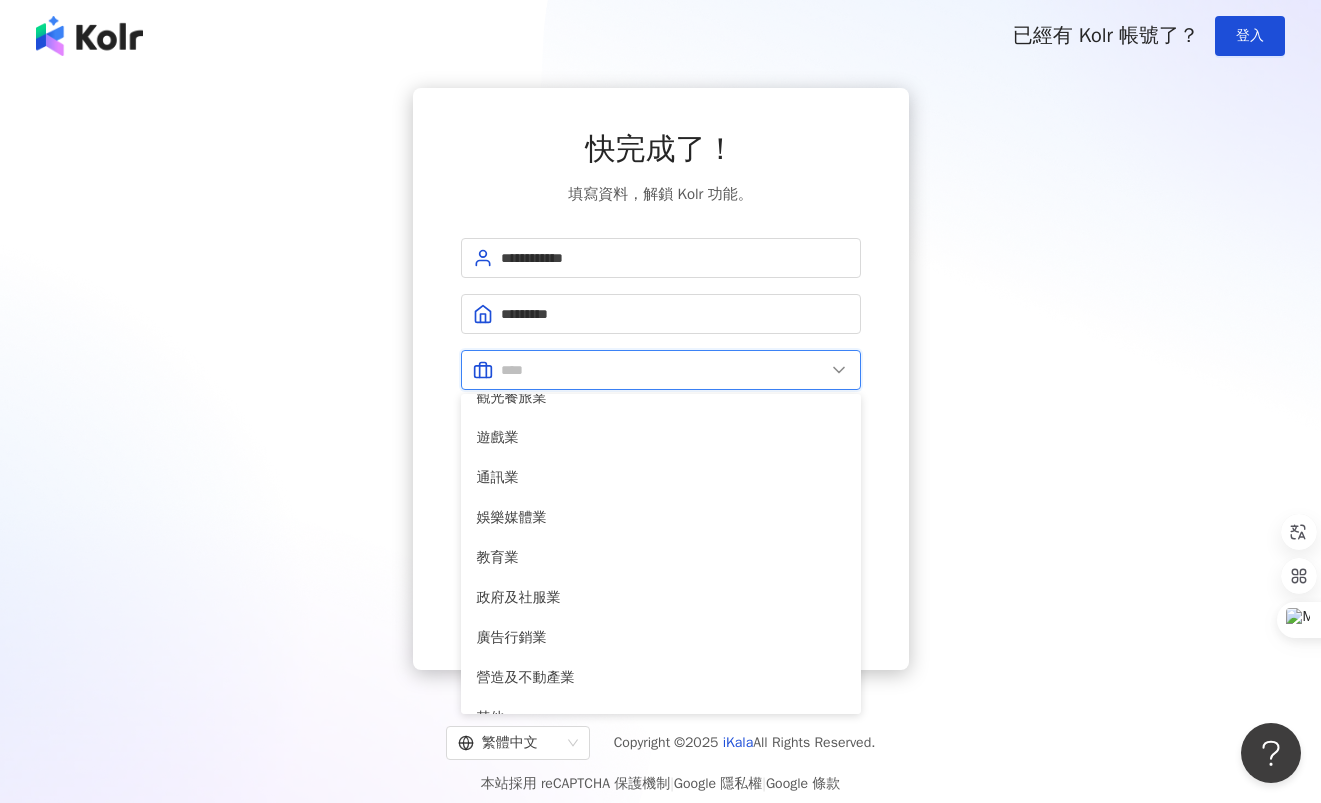scroll, scrollTop: 400, scrollLeft: 0, axis: vertical 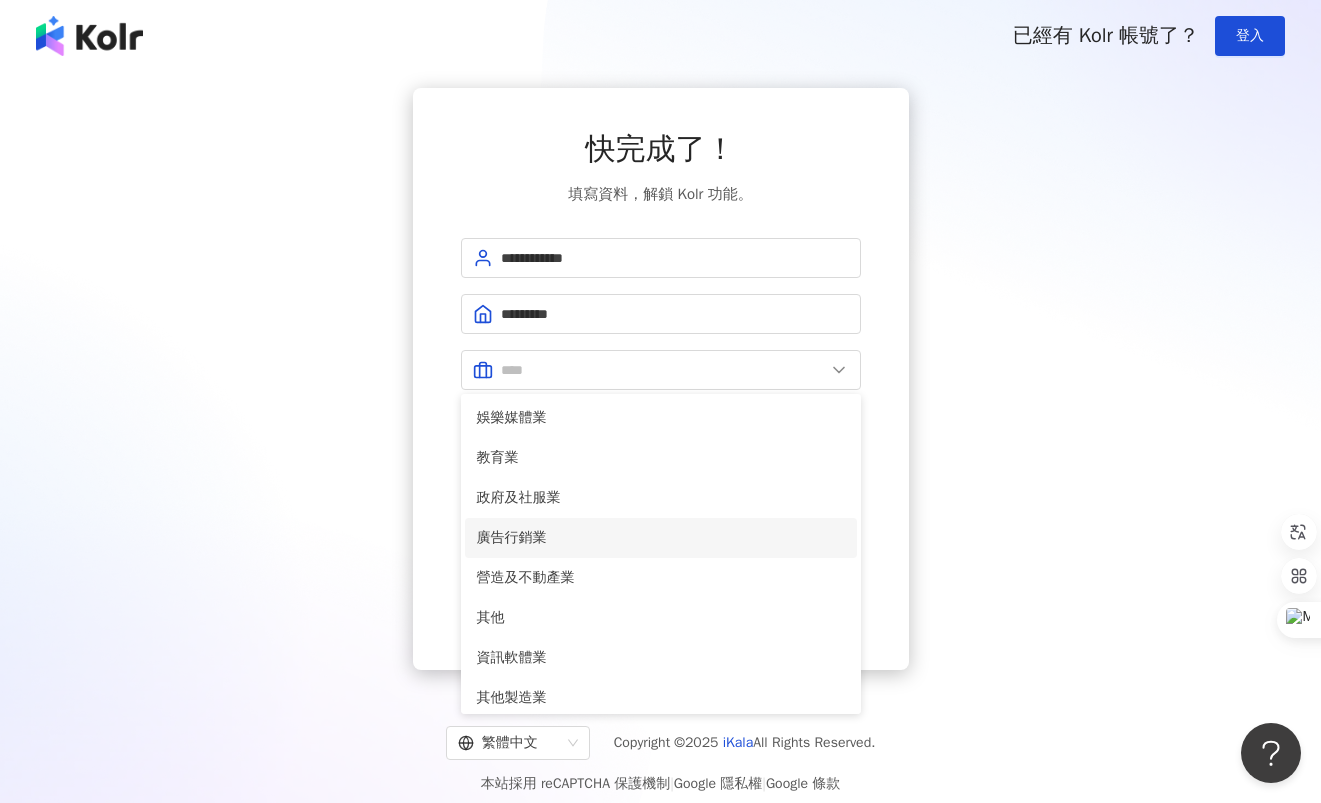 click on "廣告行銷業" at bounding box center [661, 538] 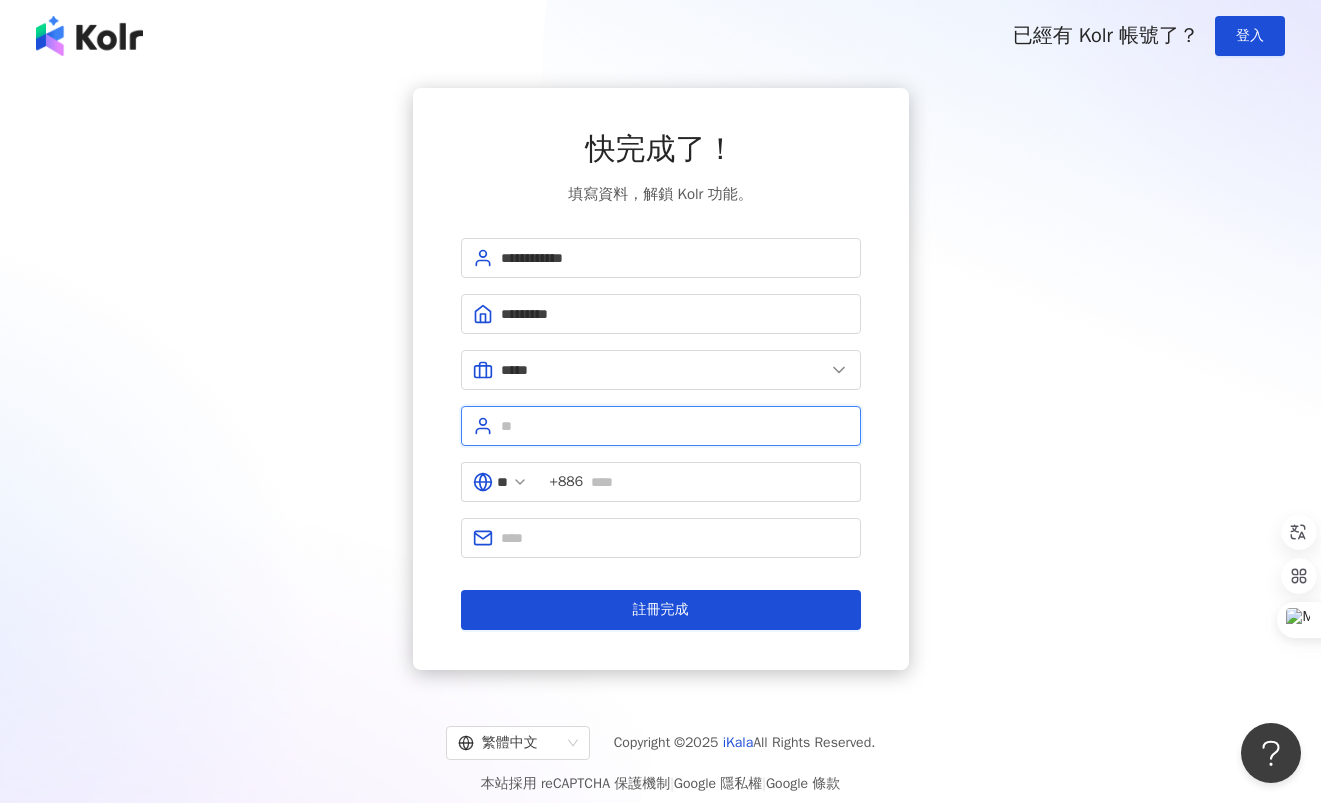 click at bounding box center (675, 426) 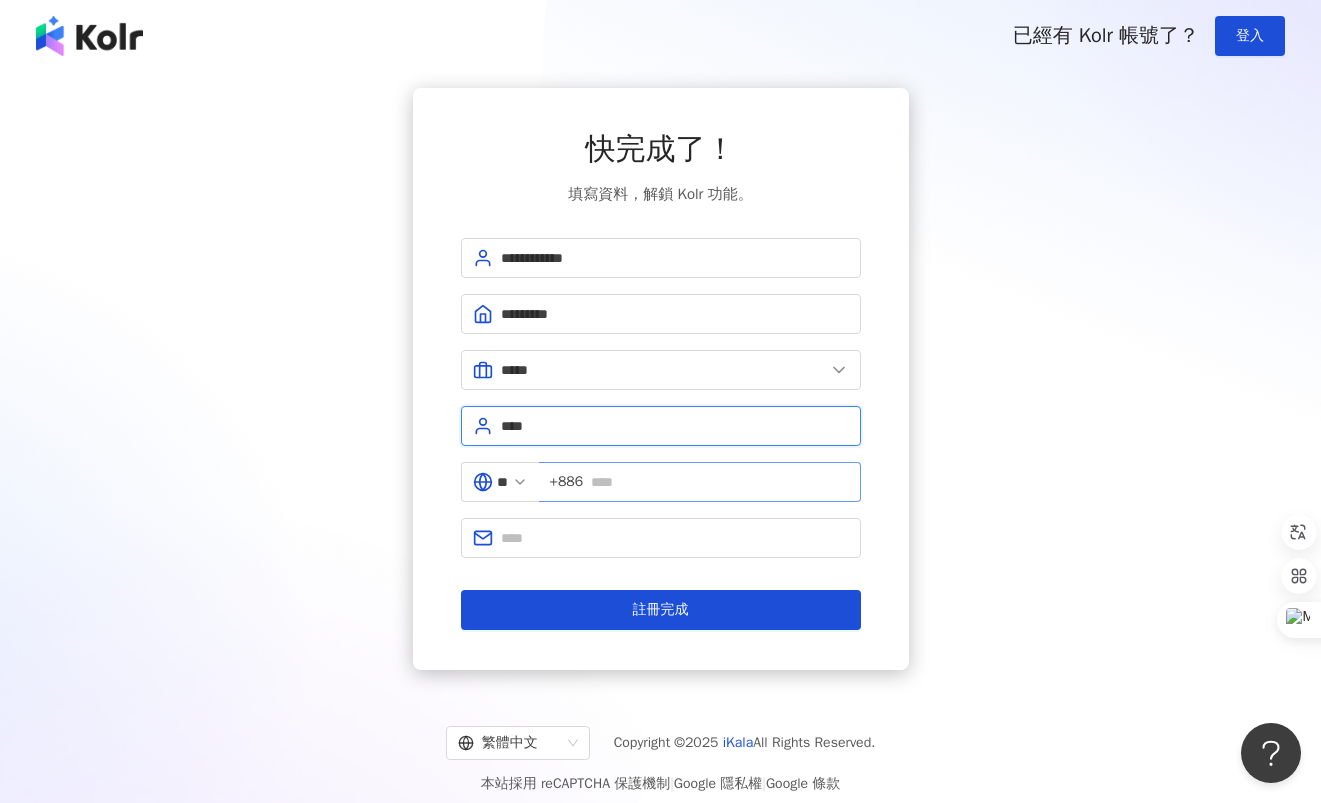 type on "****" 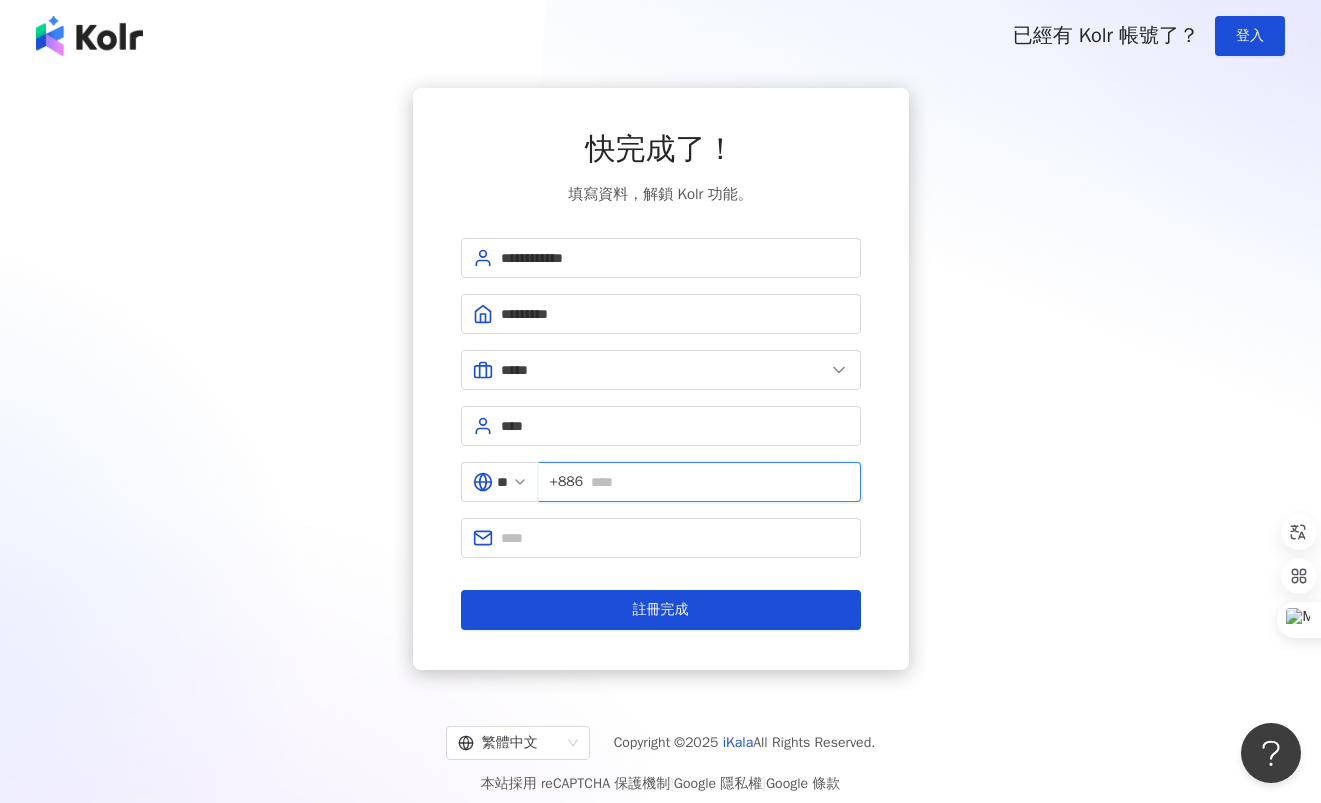 click at bounding box center (719, 482) 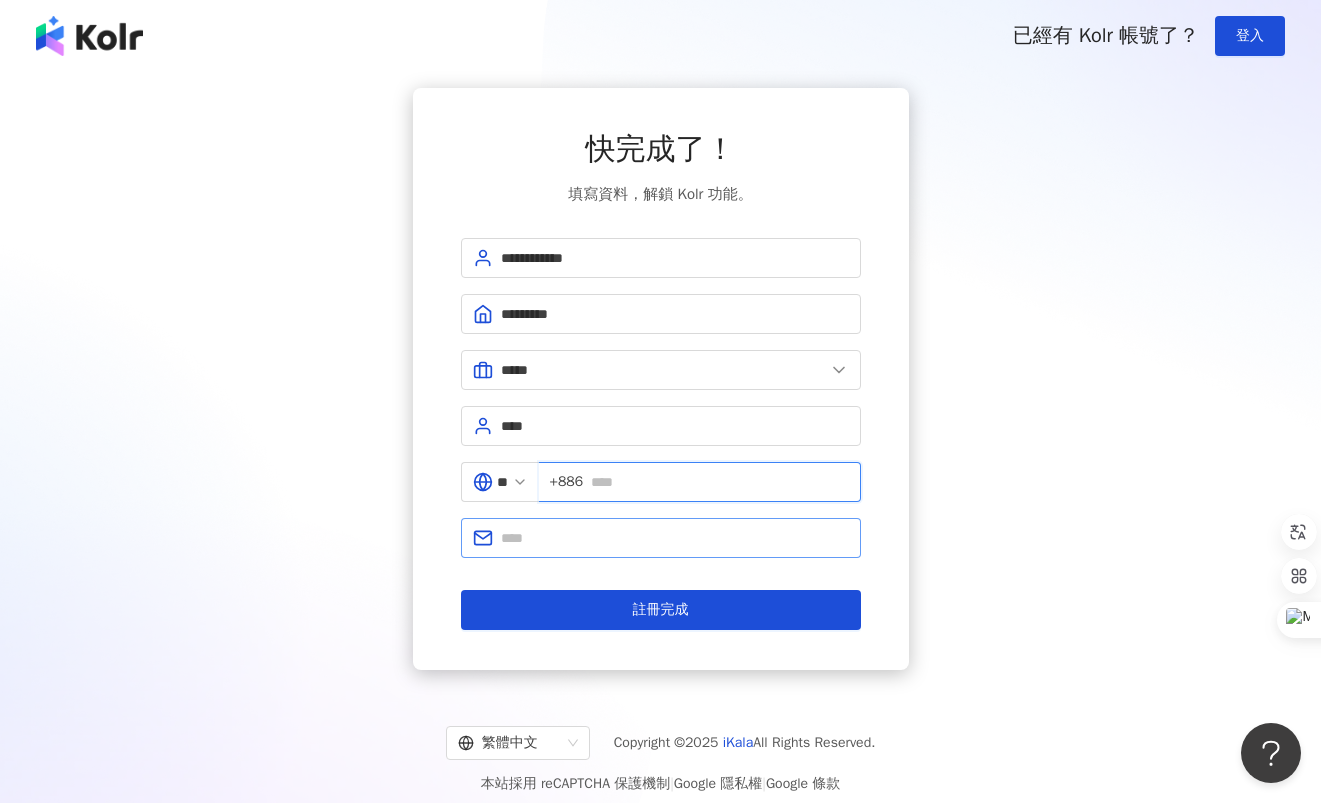 type on "**********" 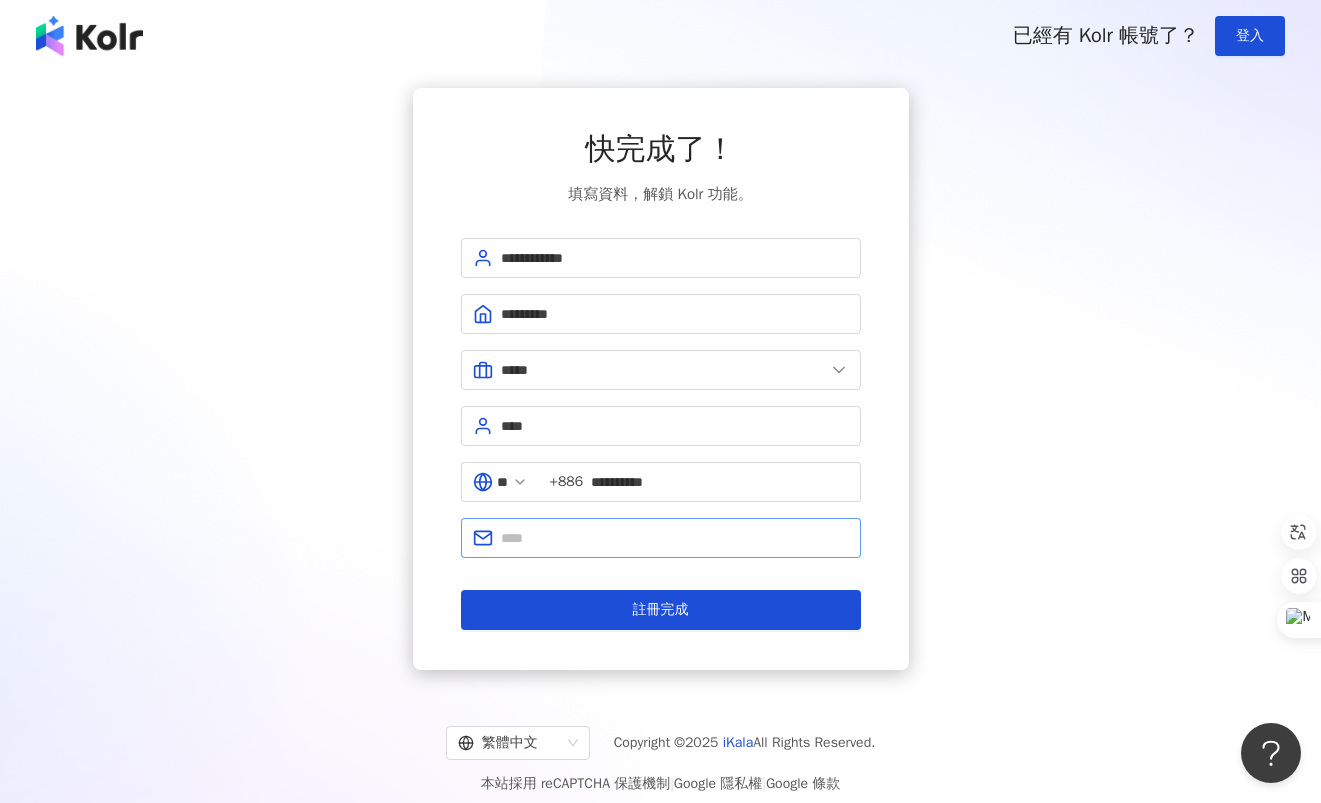 click at bounding box center [661, 538] 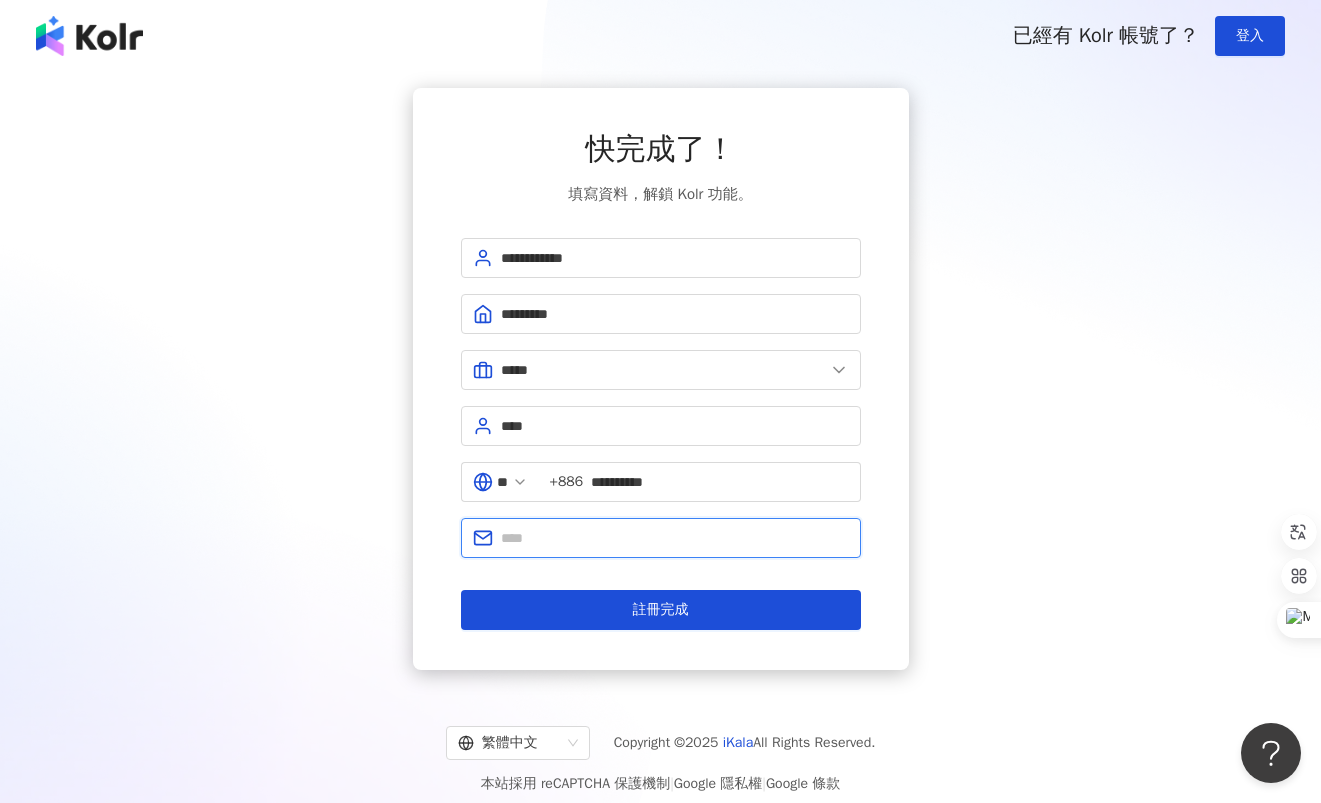 click at bounding box center [675, 538] 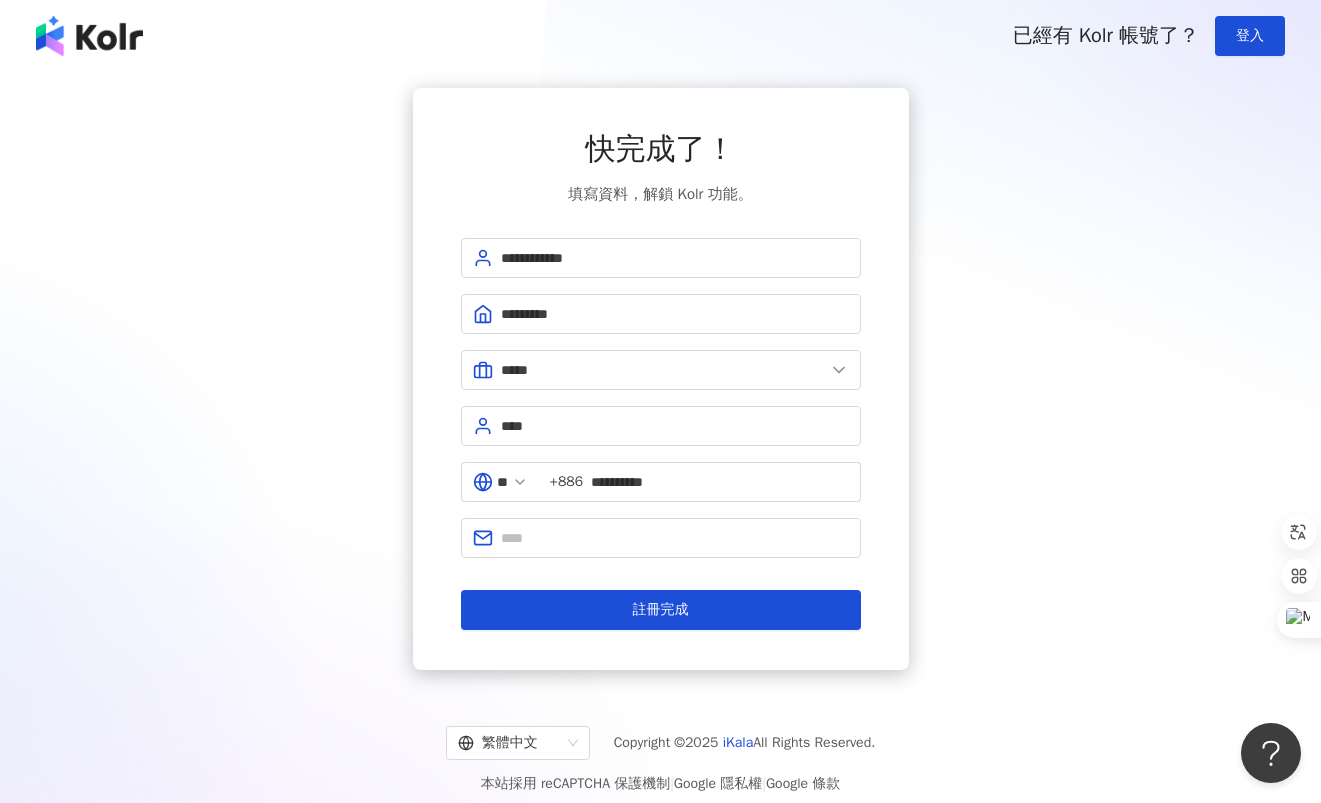 drag, startPoint x: 1096, startPoint y: 543, endPoint x: 1096, endPoint y: 526, distance: 17 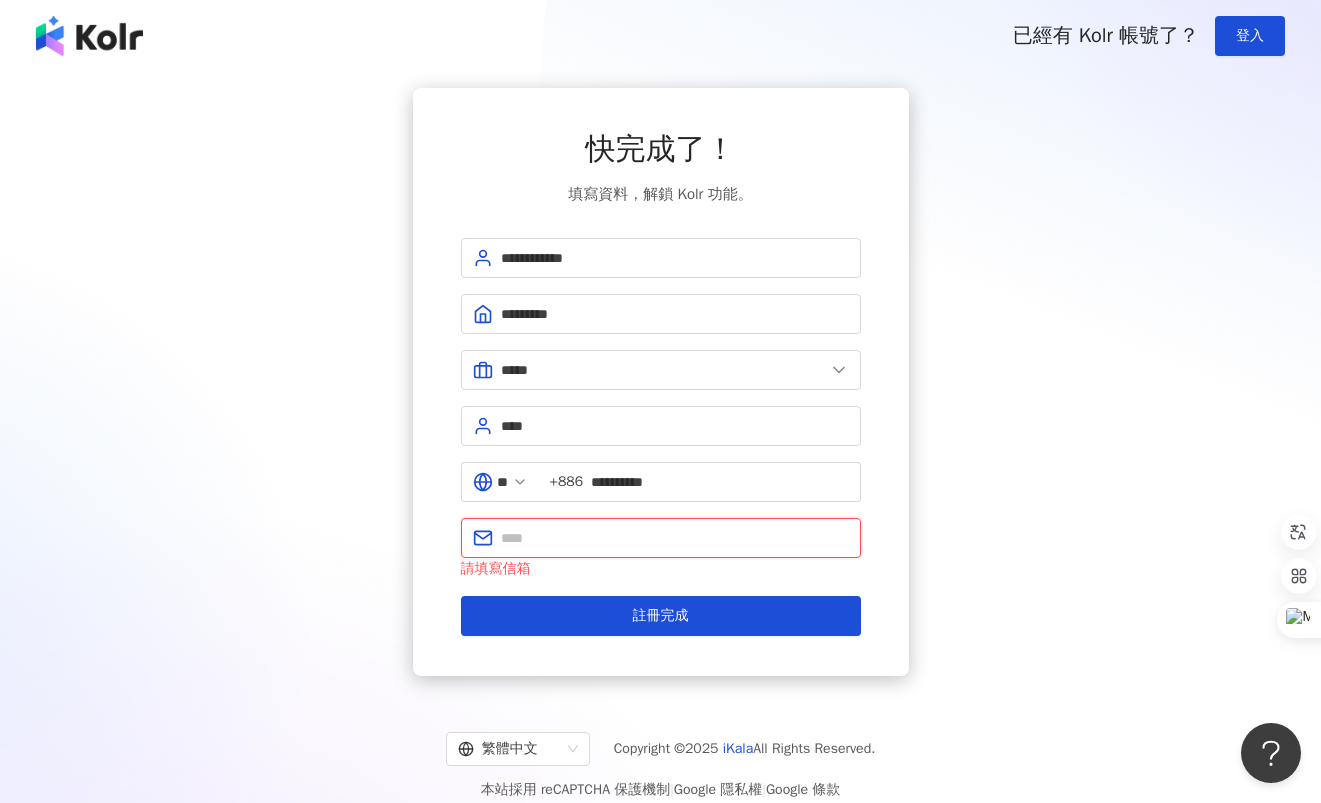 click at bounding box center (675, 538) 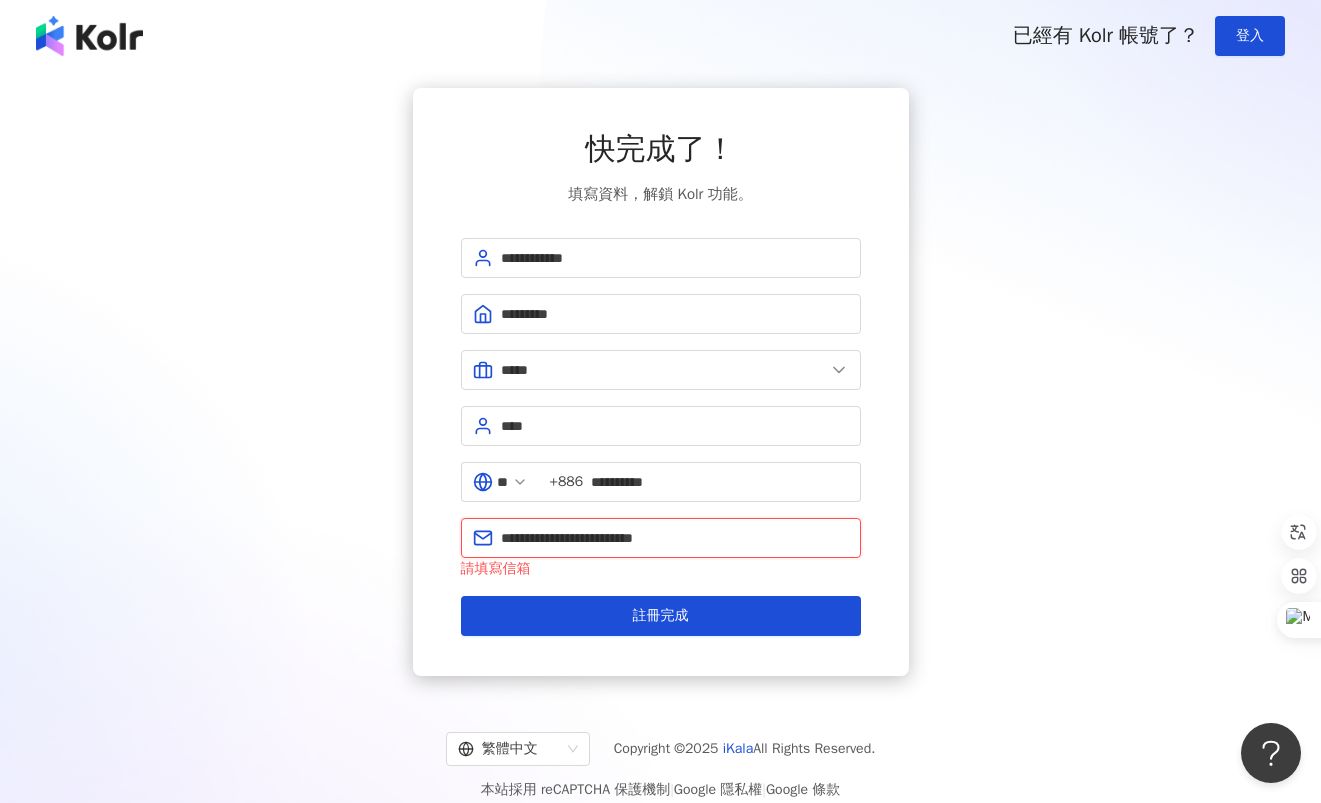 type on "**********" 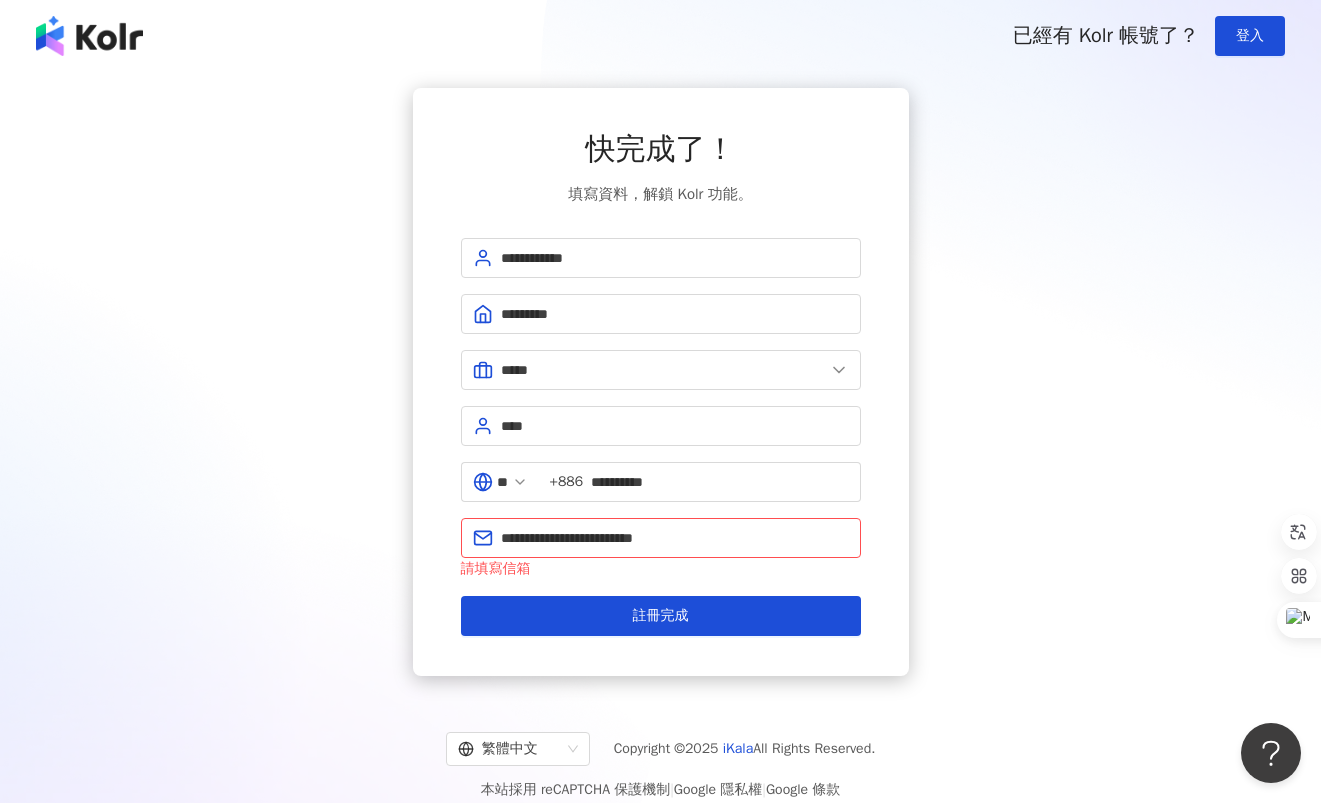click on "**********" at bounding box center [660, 382] 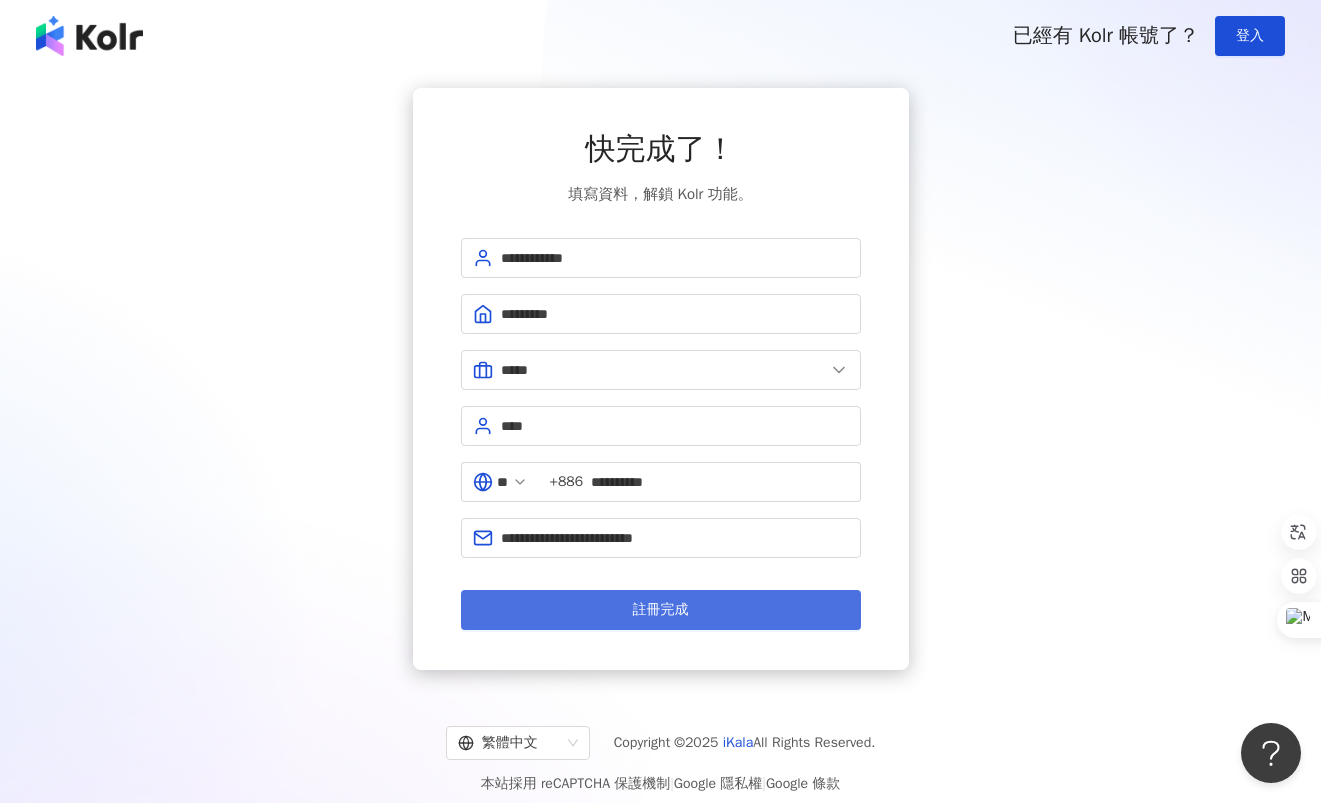 click on "註冊完成" at bounding box center (661, 610) 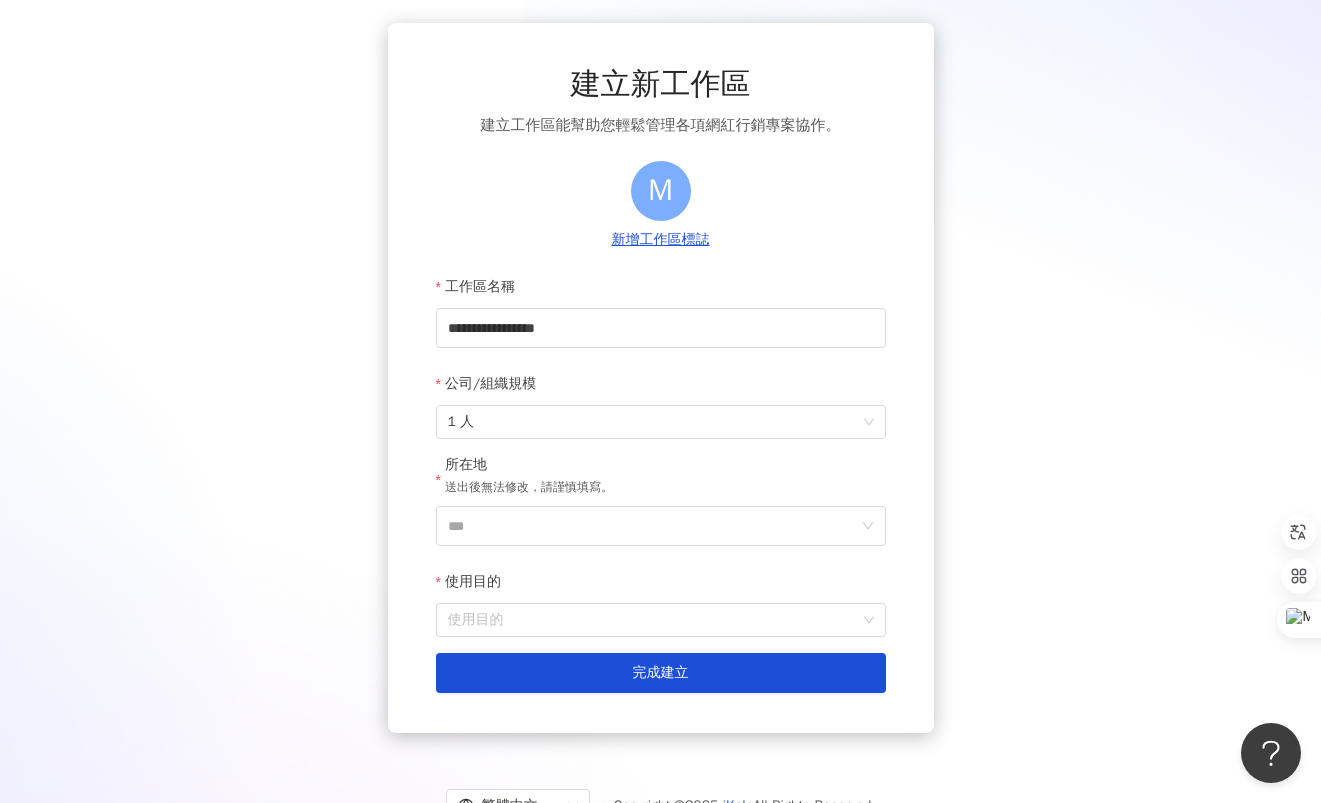 scroll, scrollTop: 145, scrollLeft: 0, axis: vertical 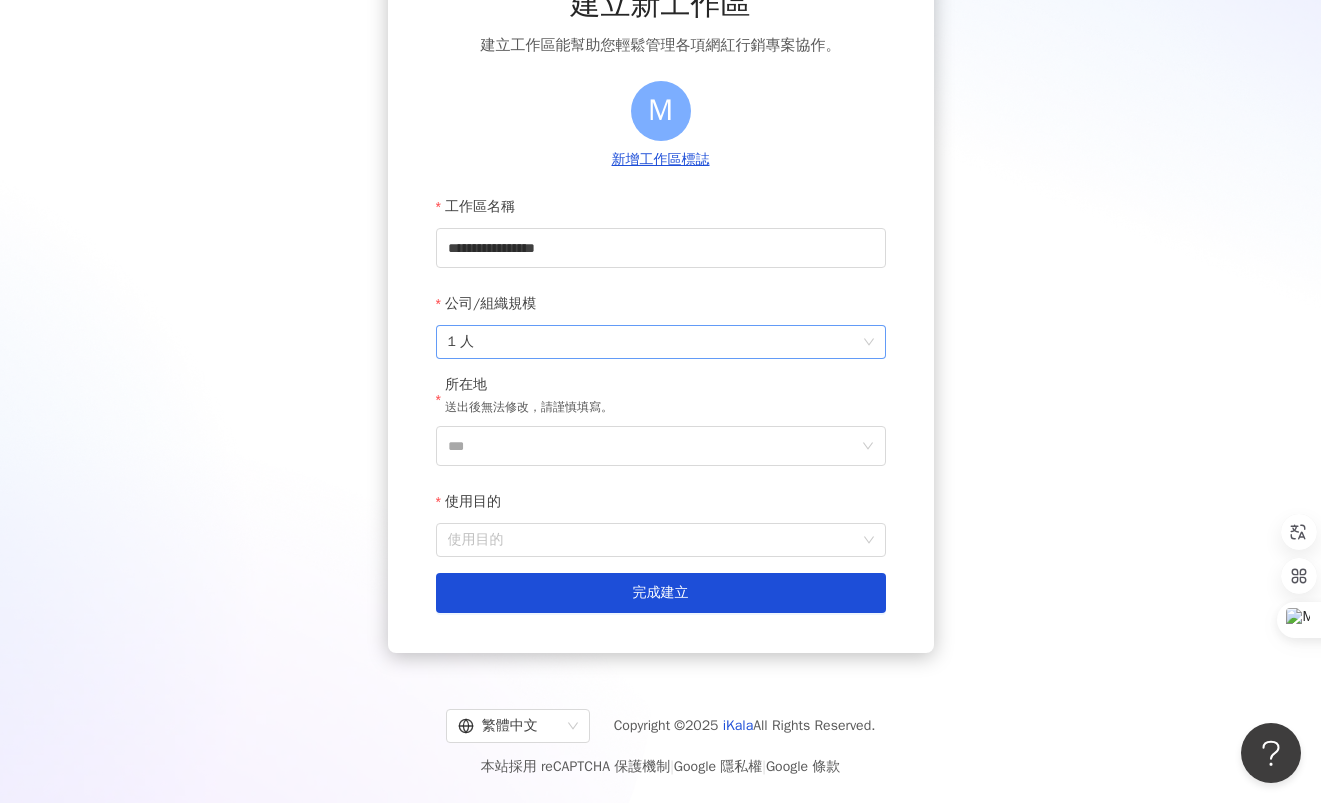 click on "1 人" at bounding box center [661, 342] 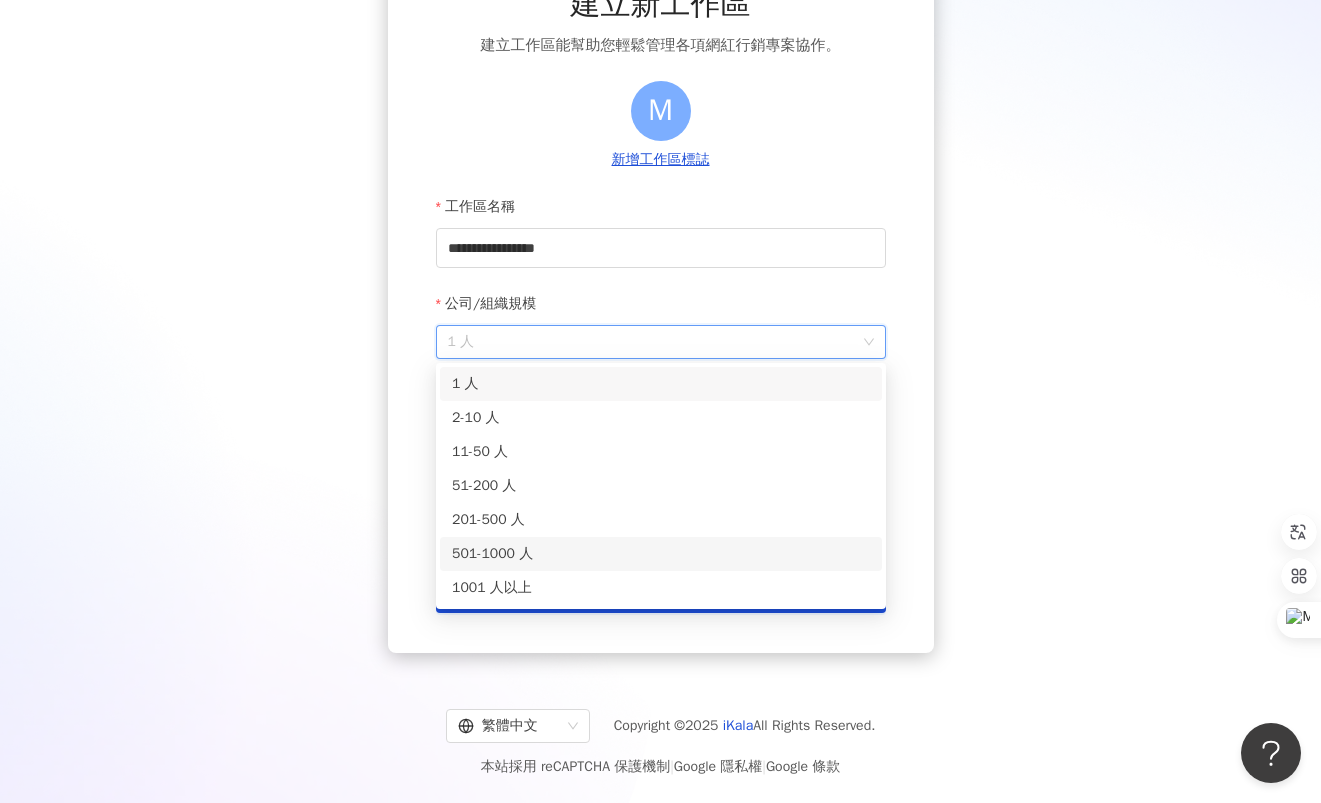 click on "501-1000 人" at bounding box center (661, 554) 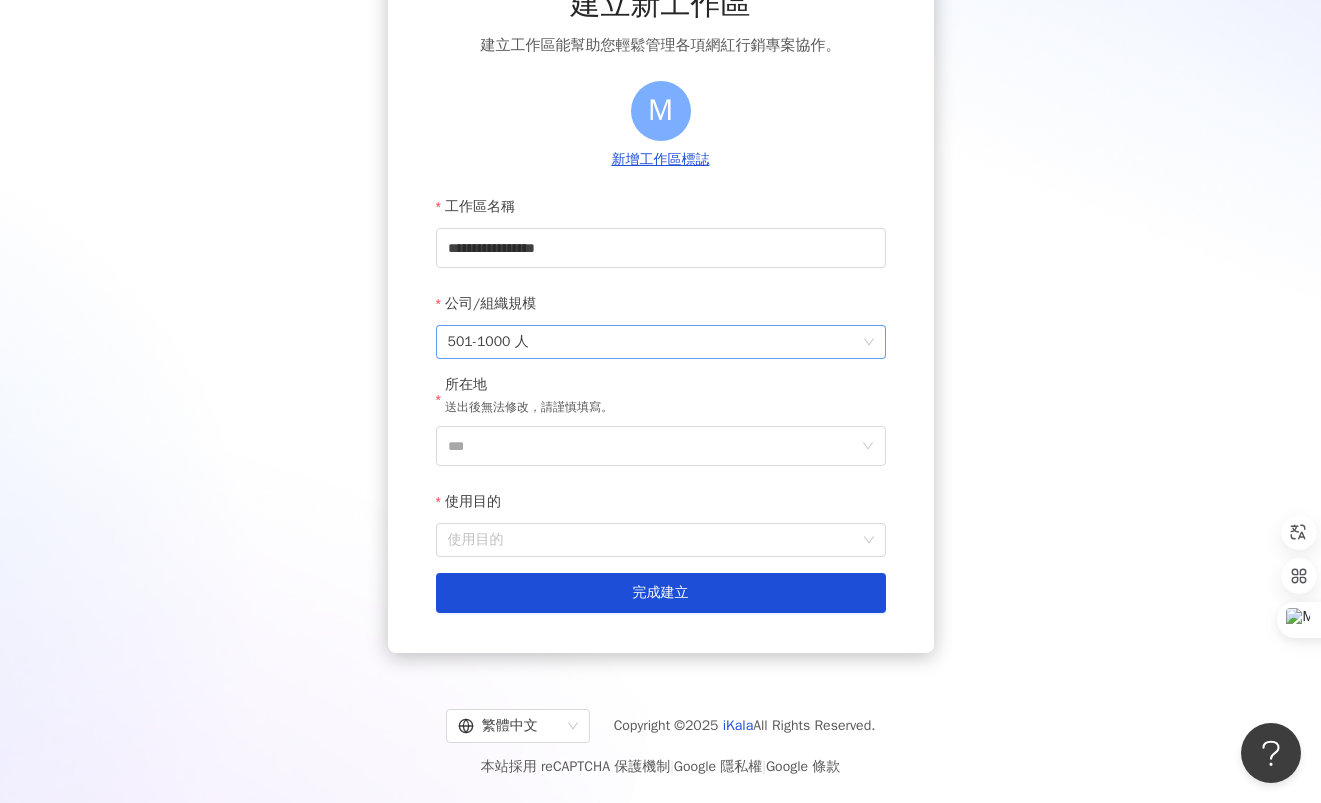 click on "501-1000 人" at bounding box center (661, 342) 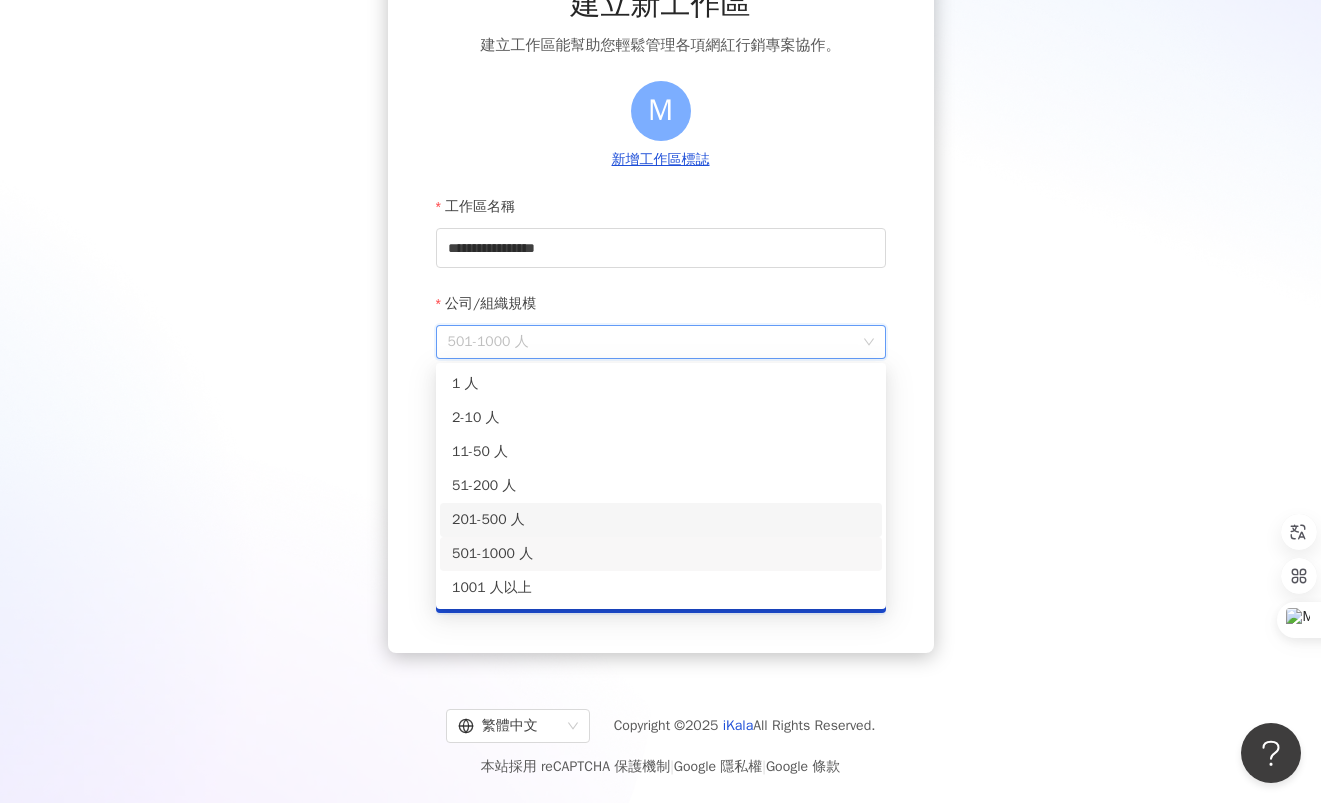 click on "201-500 人" at bounding box center (661, 520) 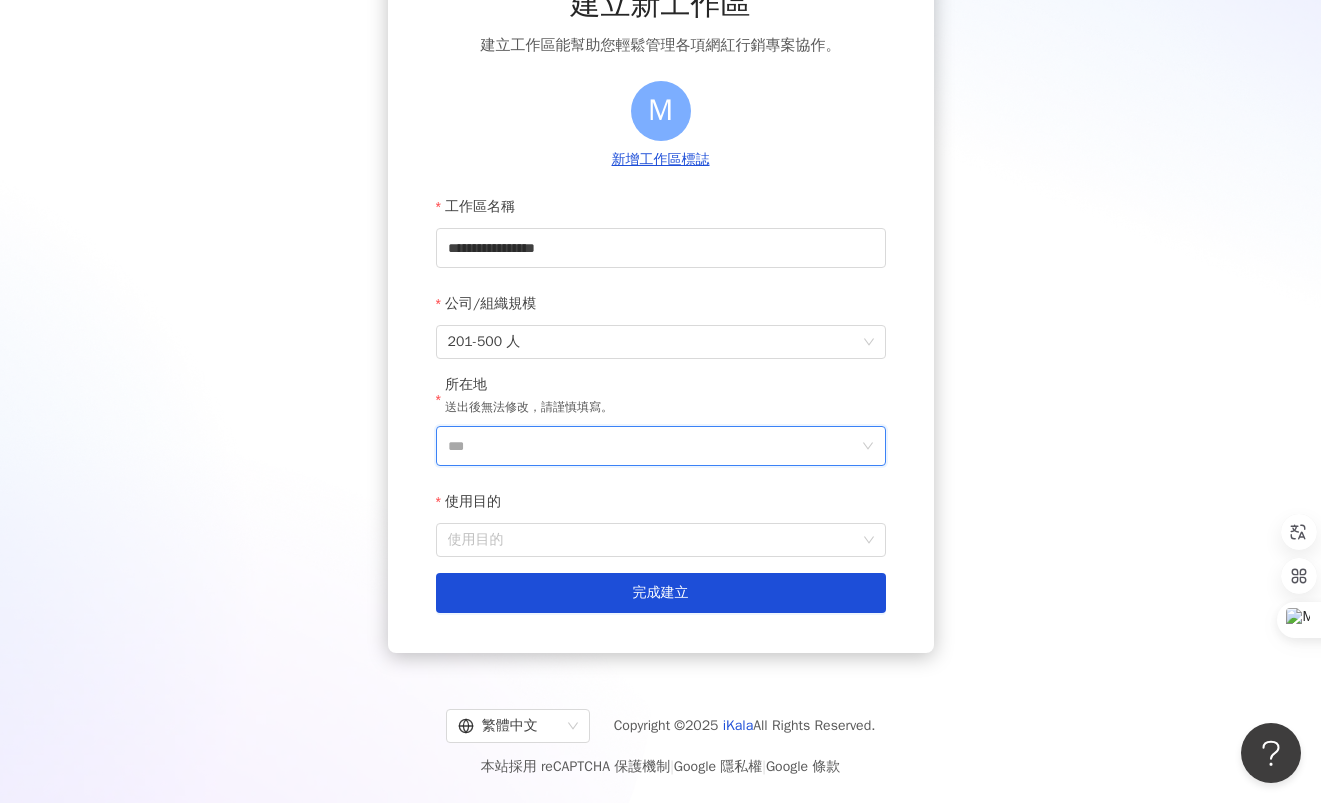 click on "***" at bounding box center [653, 446] 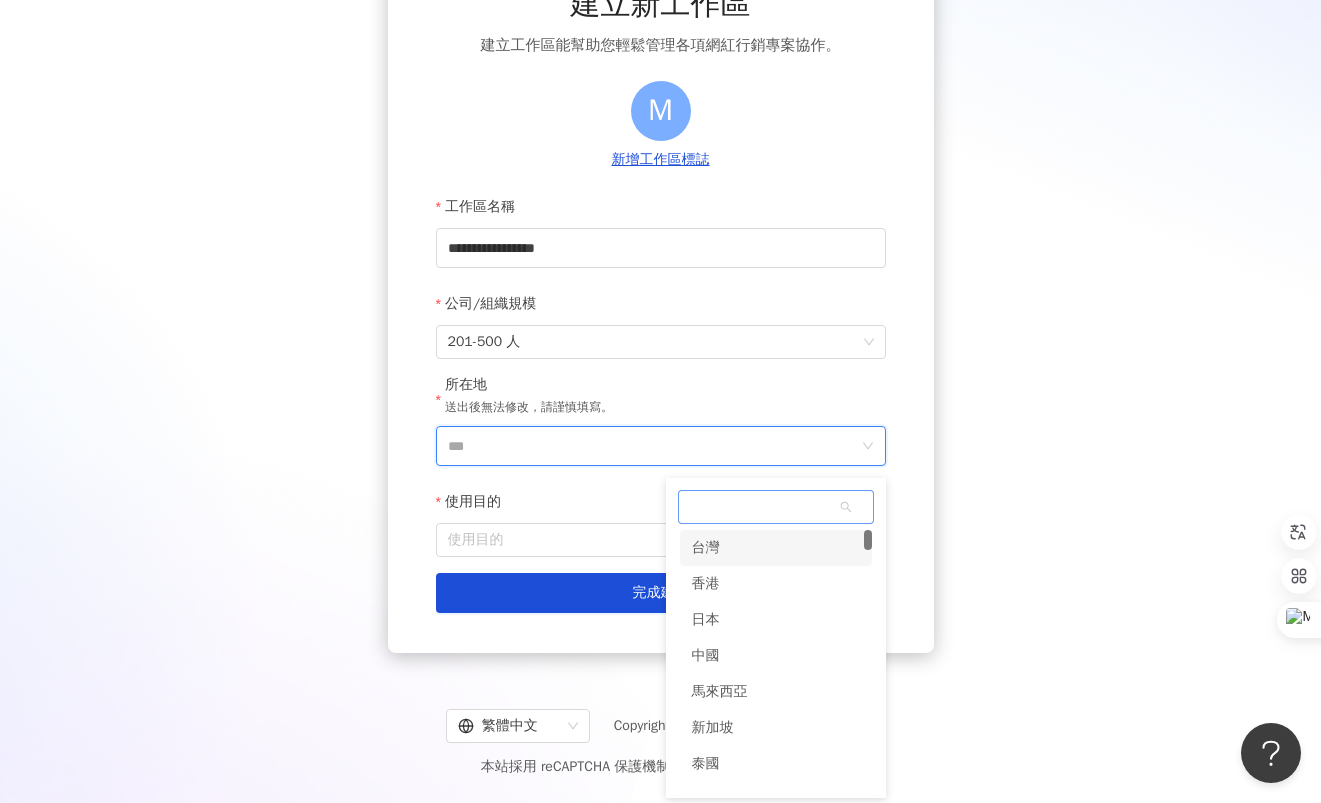 click on "台灣" at bounding box center (776, 548) 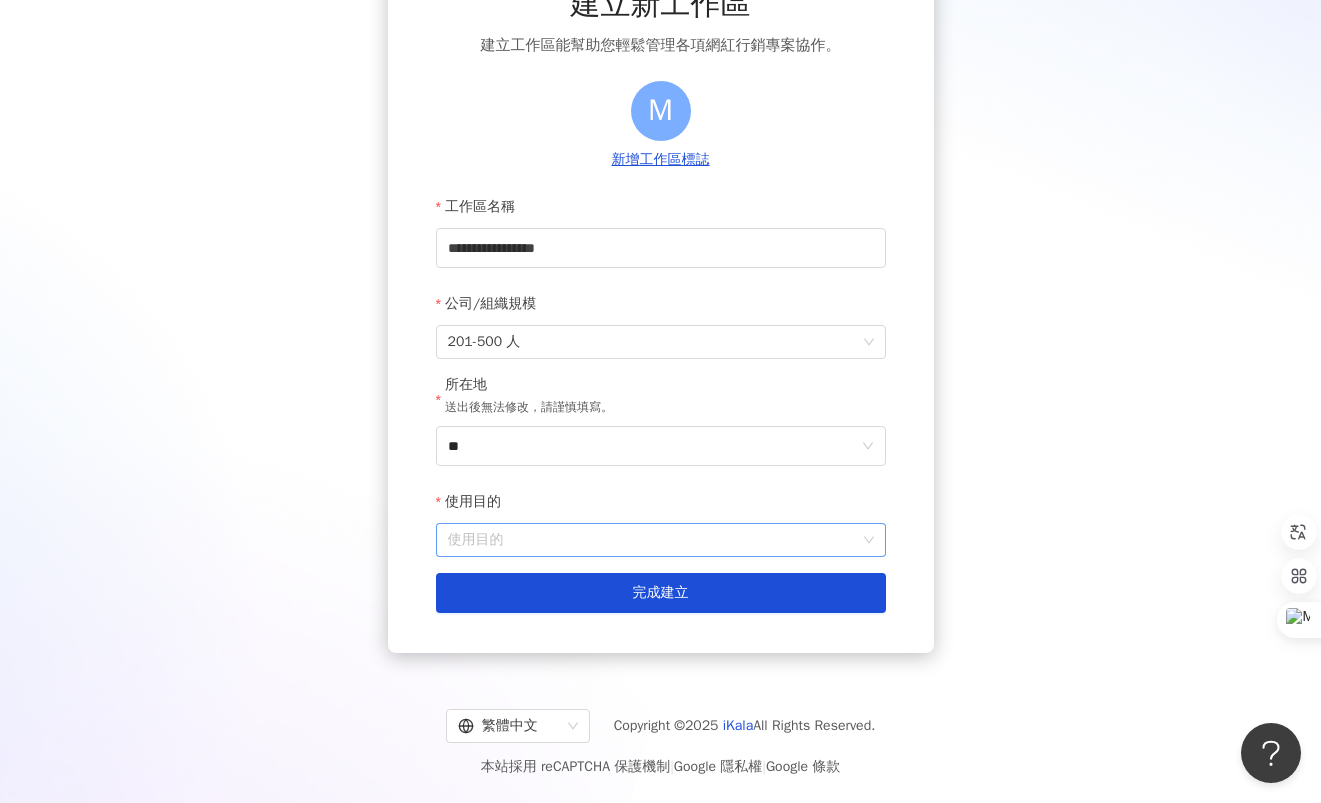 click on "使用目的" at bounding box center [661, 540] 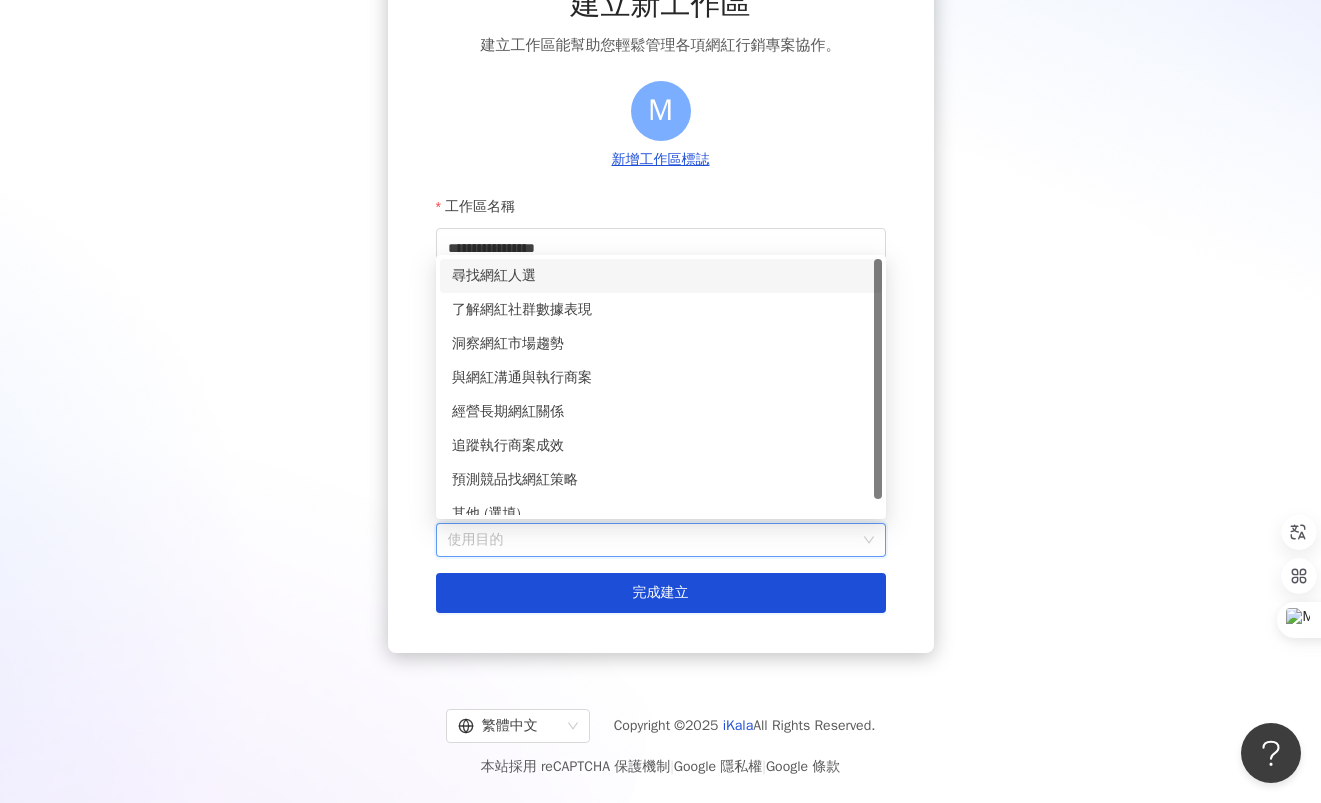 click on "尋找網紅人選" at bounding box center (661, 276) 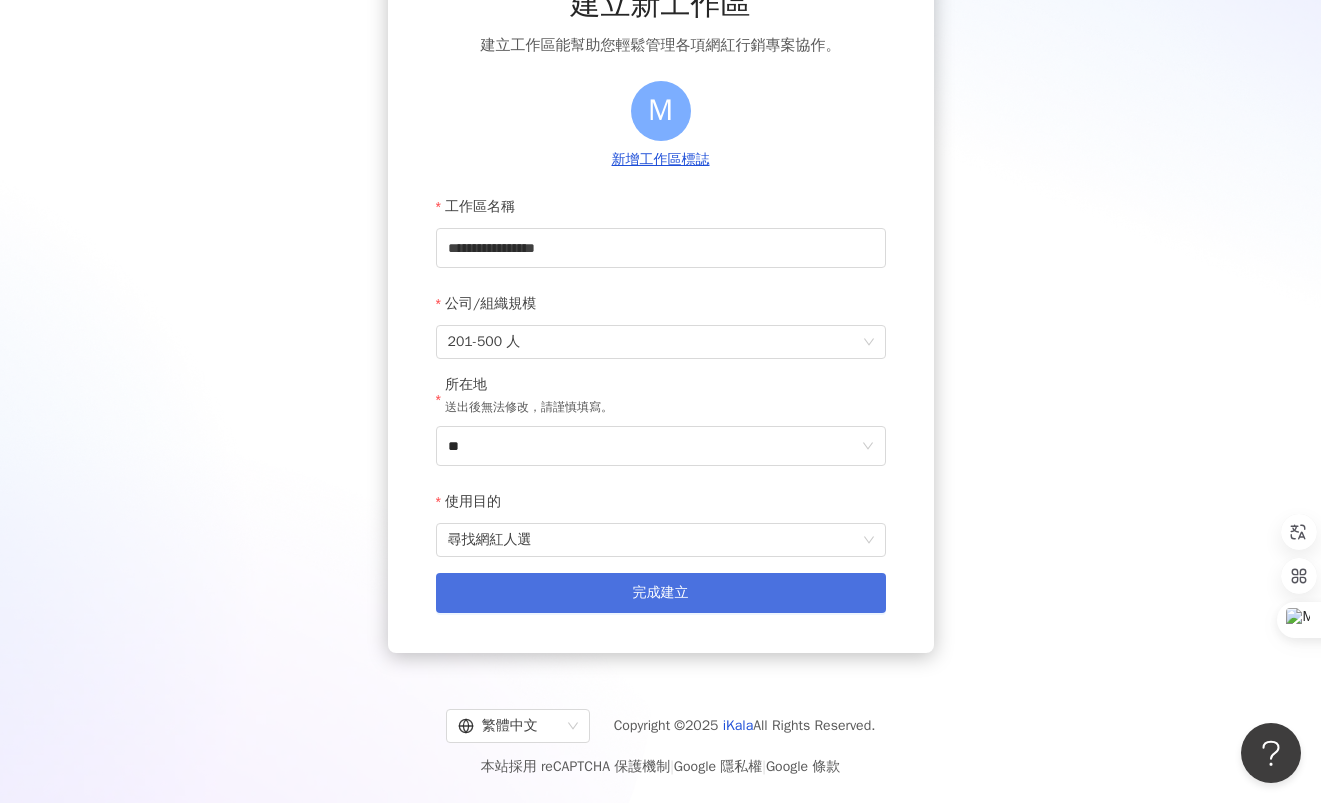 click on "完成建立" at bounding box center (661, 593) 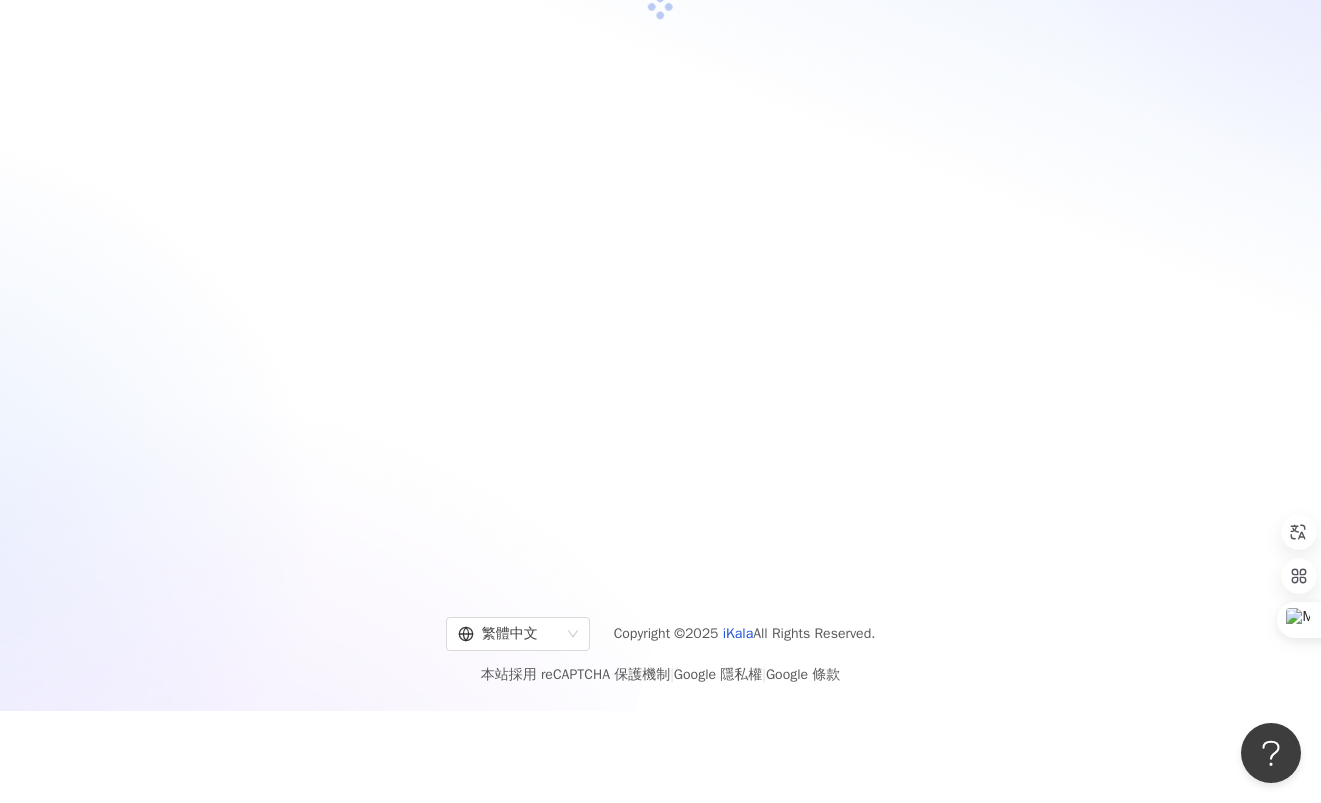 scroll, scrollTop: 92, scrollLeft: 0, axis: vertical 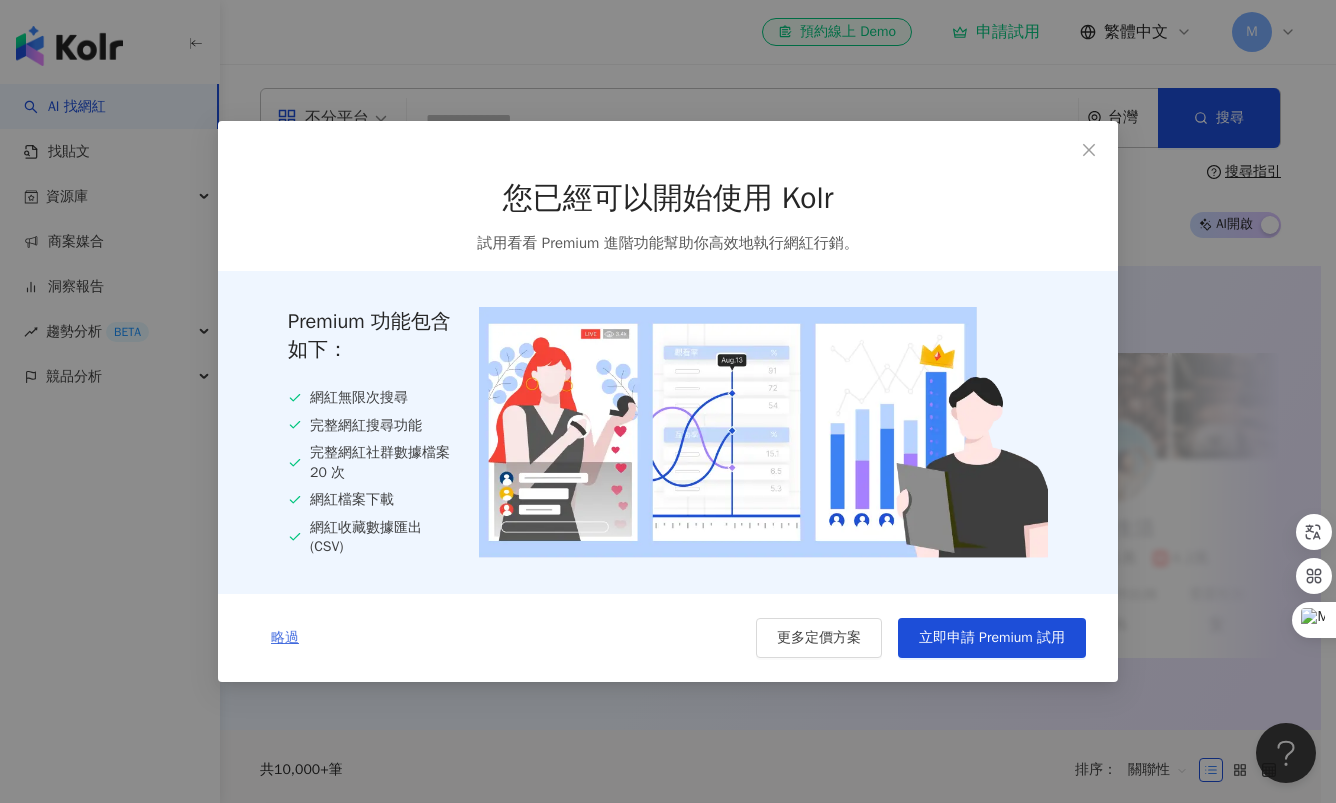 click on "略過" at bounding box center [285, 638] 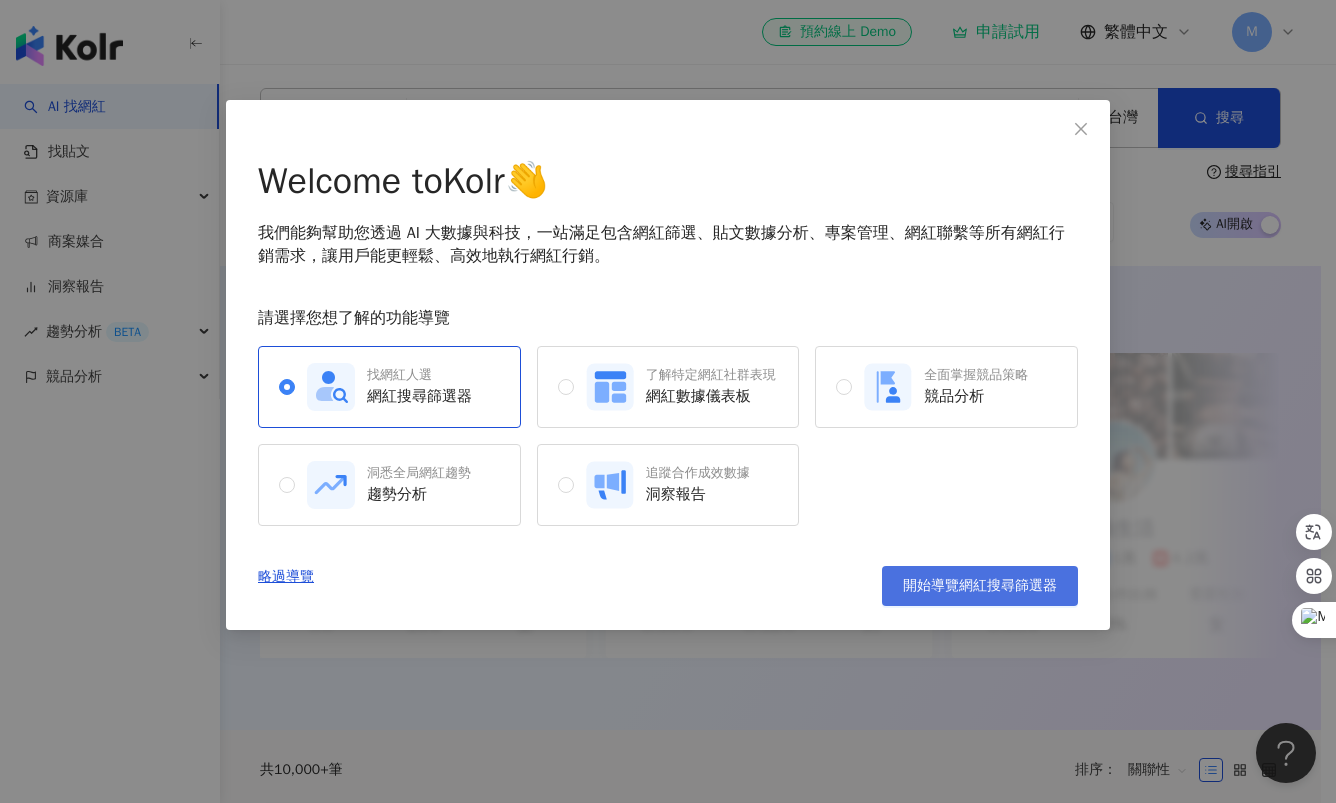 click on "開始導覽網紅搜尋篩選器" at bounding box center (980, 586) 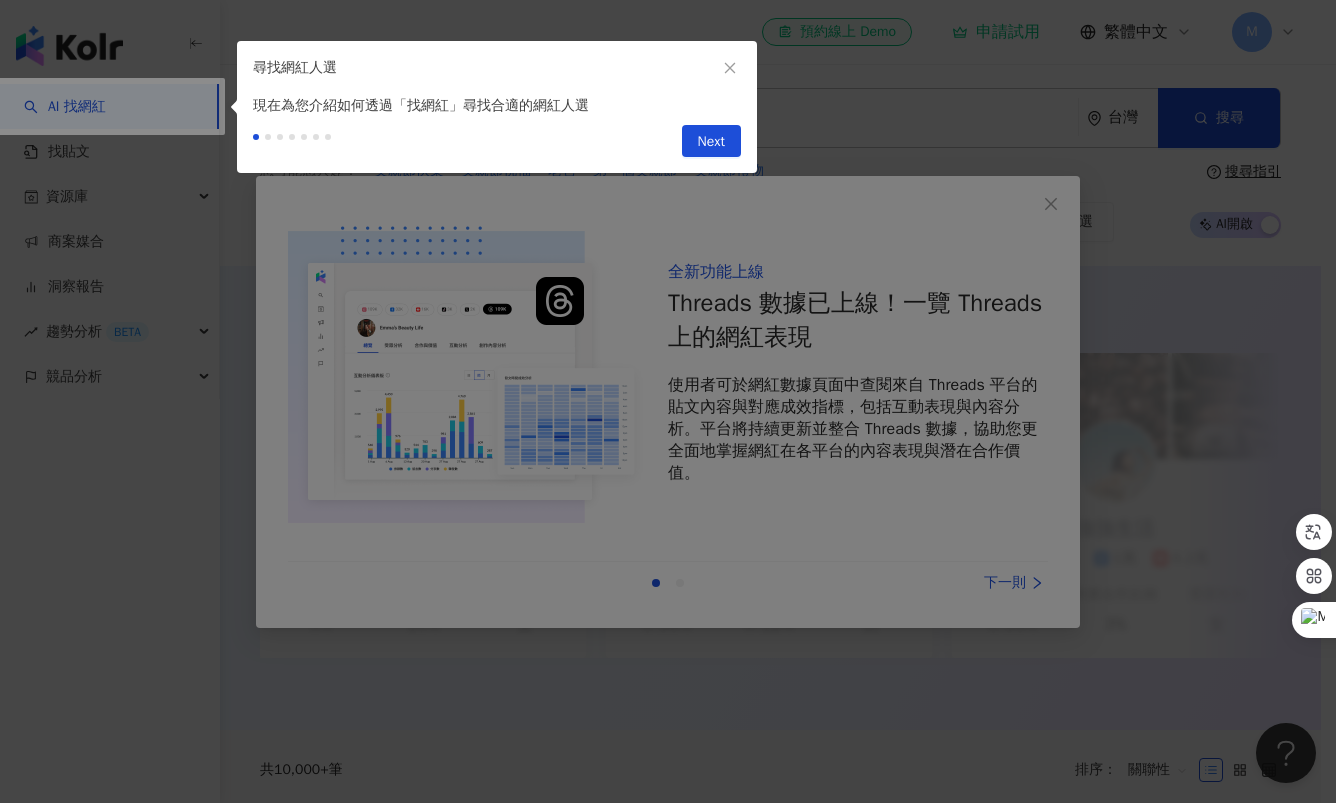 drag, startPoint x: 1051, startPoint y: 209, endPoint x: 997, endPoint y: 206, distance: 54.08327 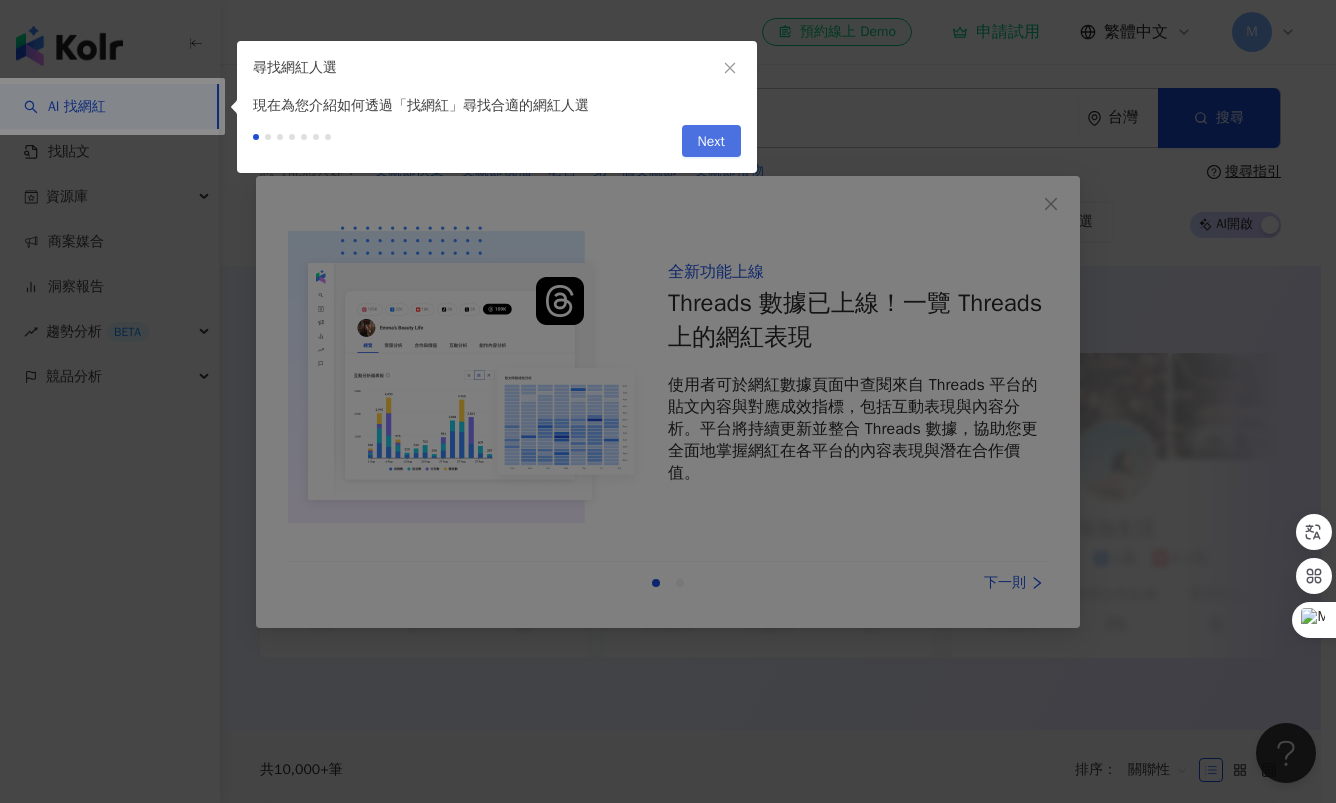 click on "Next" at bounding box center [711, 142] 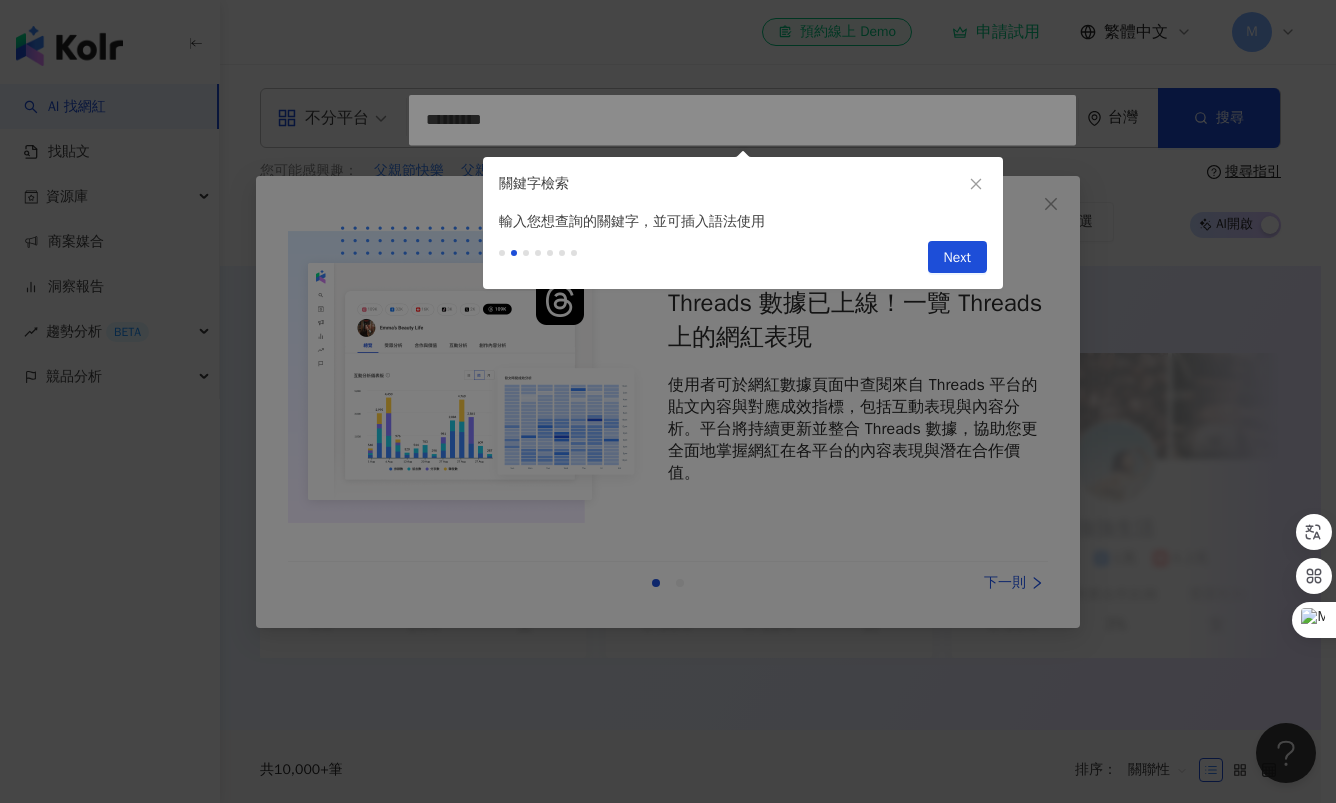 type on "*********" 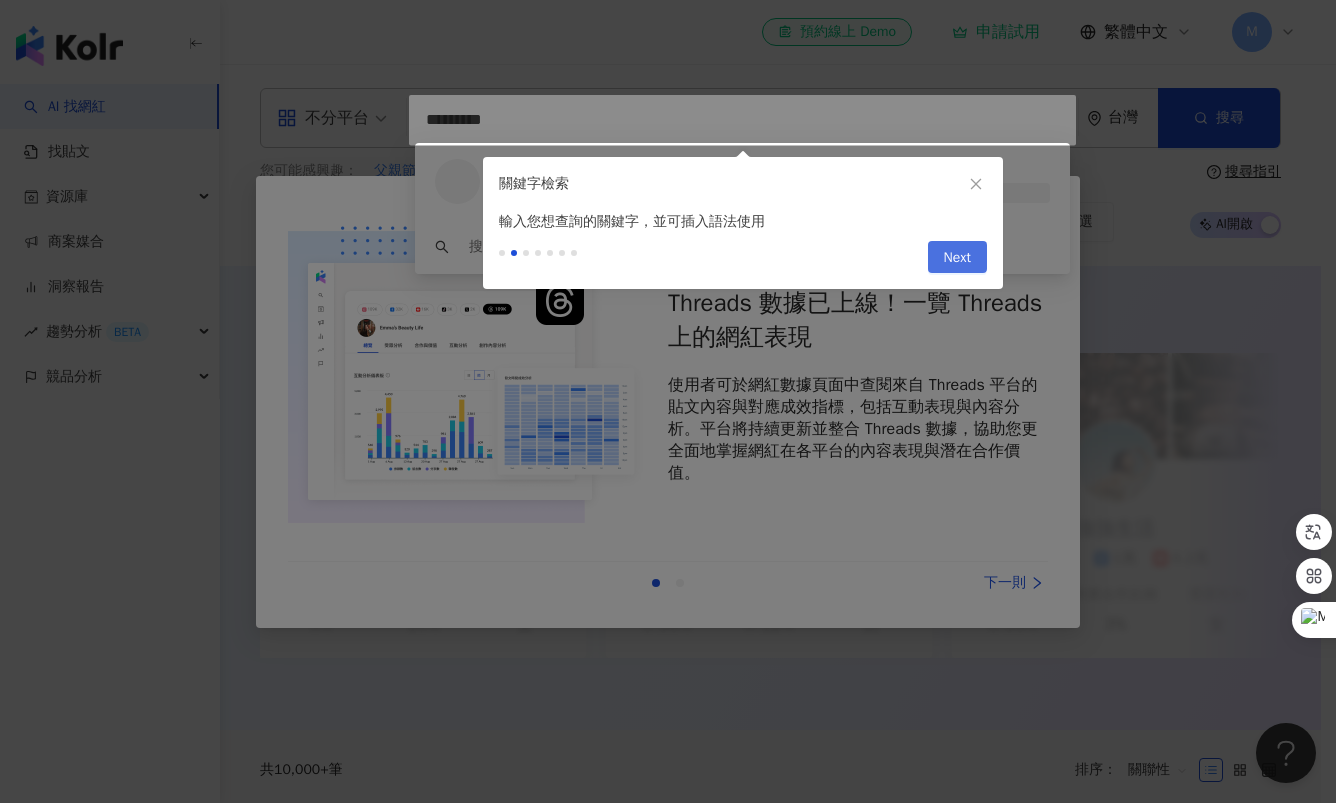 click on "Next" at bounding box center [957, 258] 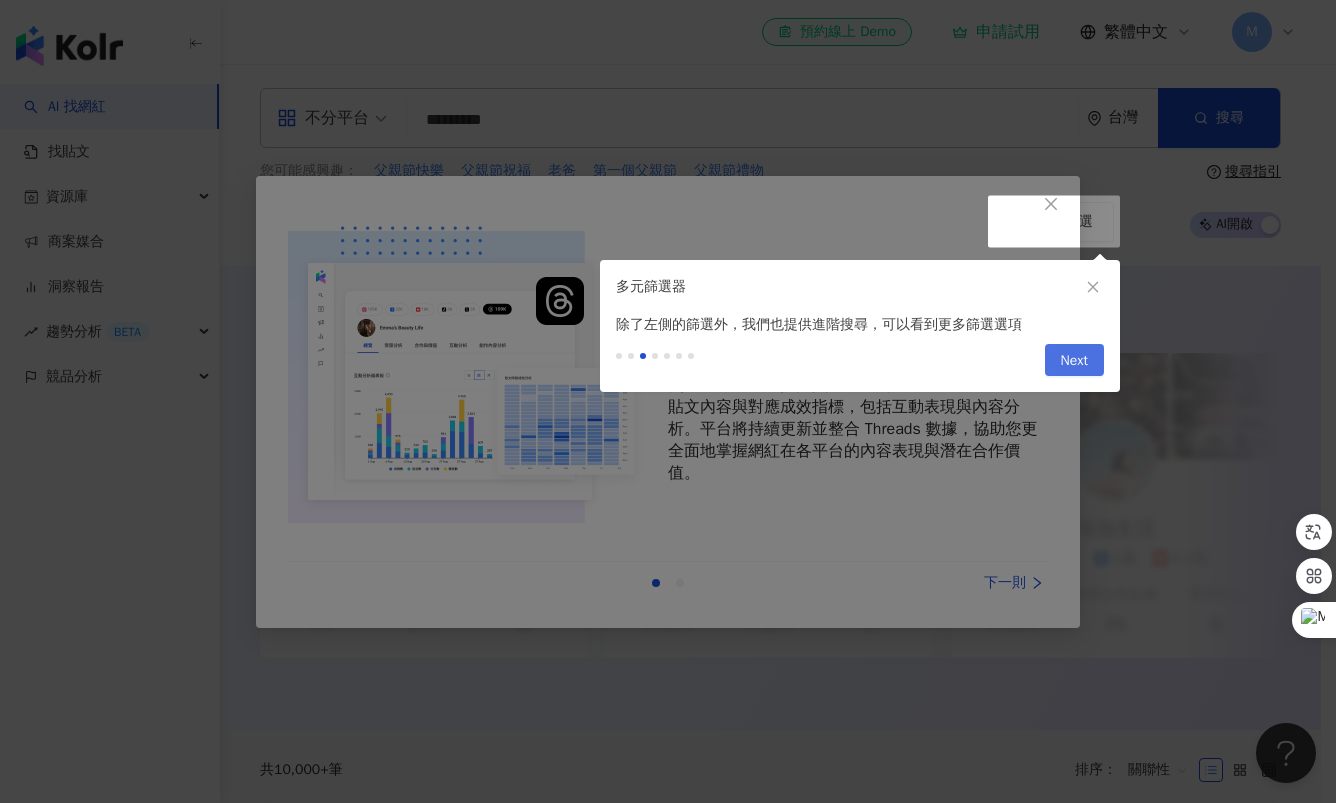 click on "Previous Next" at bounding box center (860, 364) 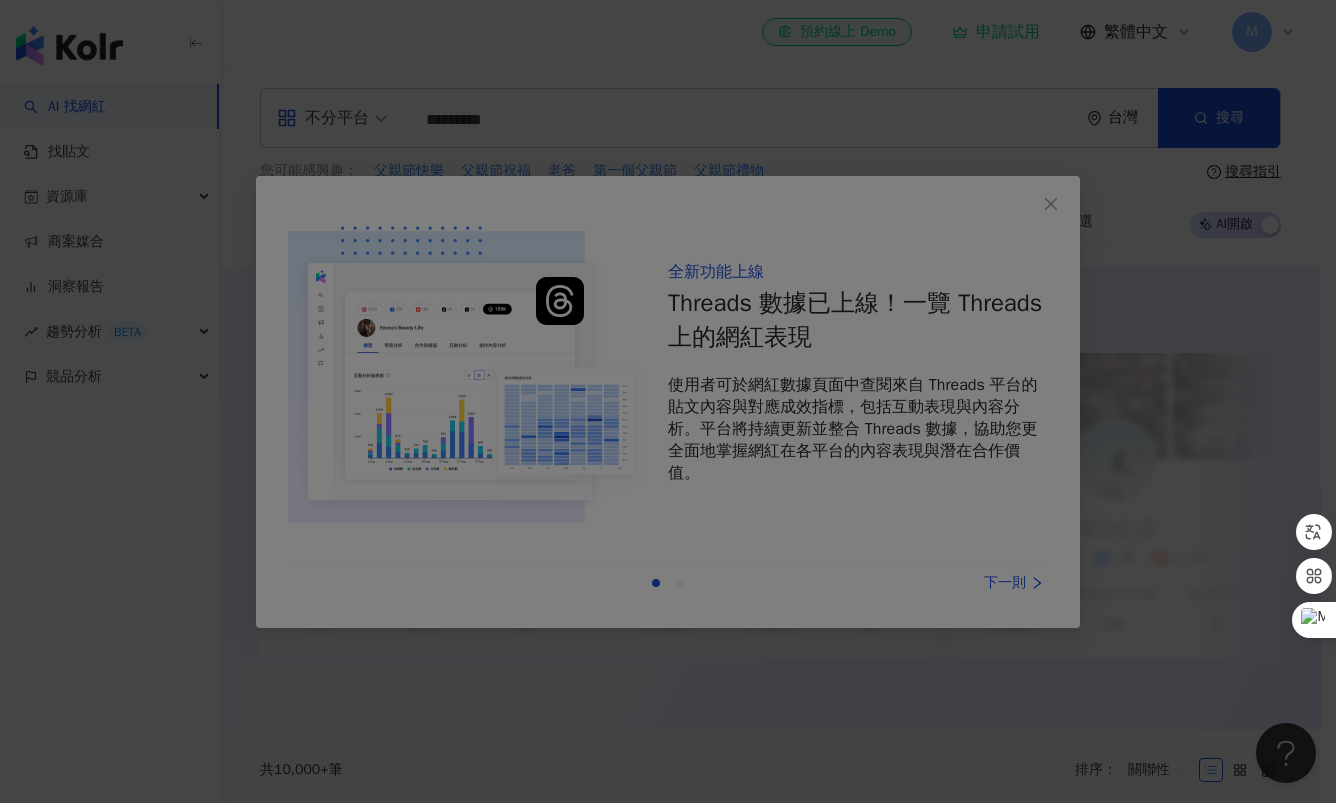 click at bounding box center (668, 401) 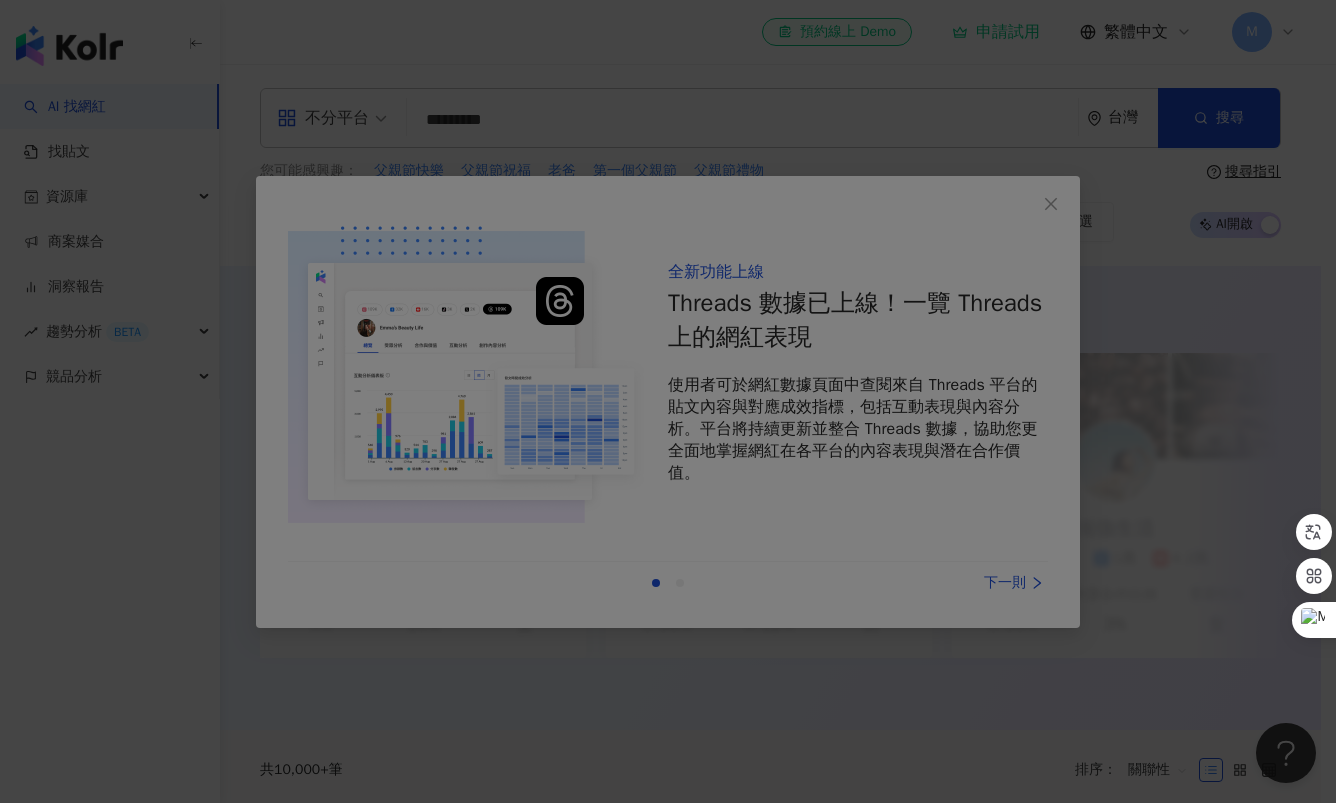 click at bounding box center [668, 401] 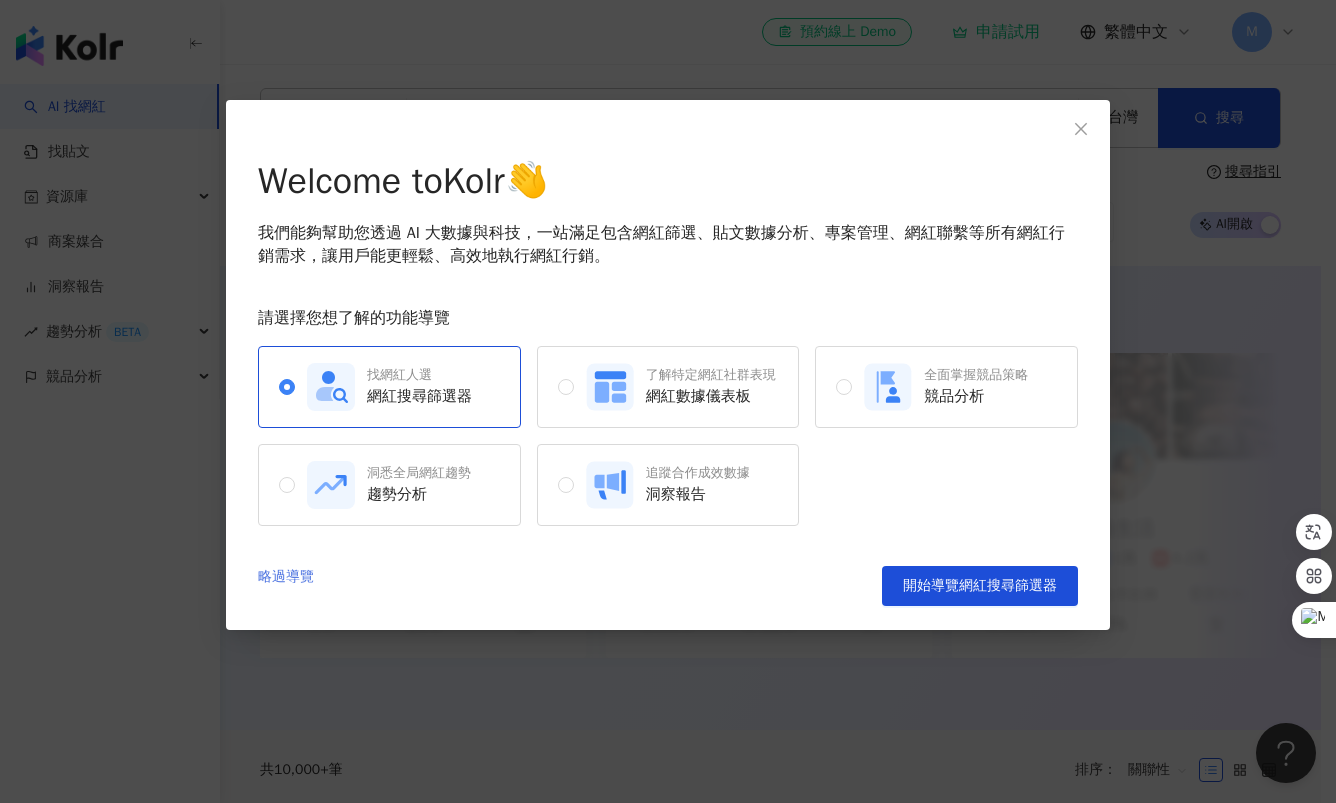 click on "略過導覽" at bounding box center (286, 586) 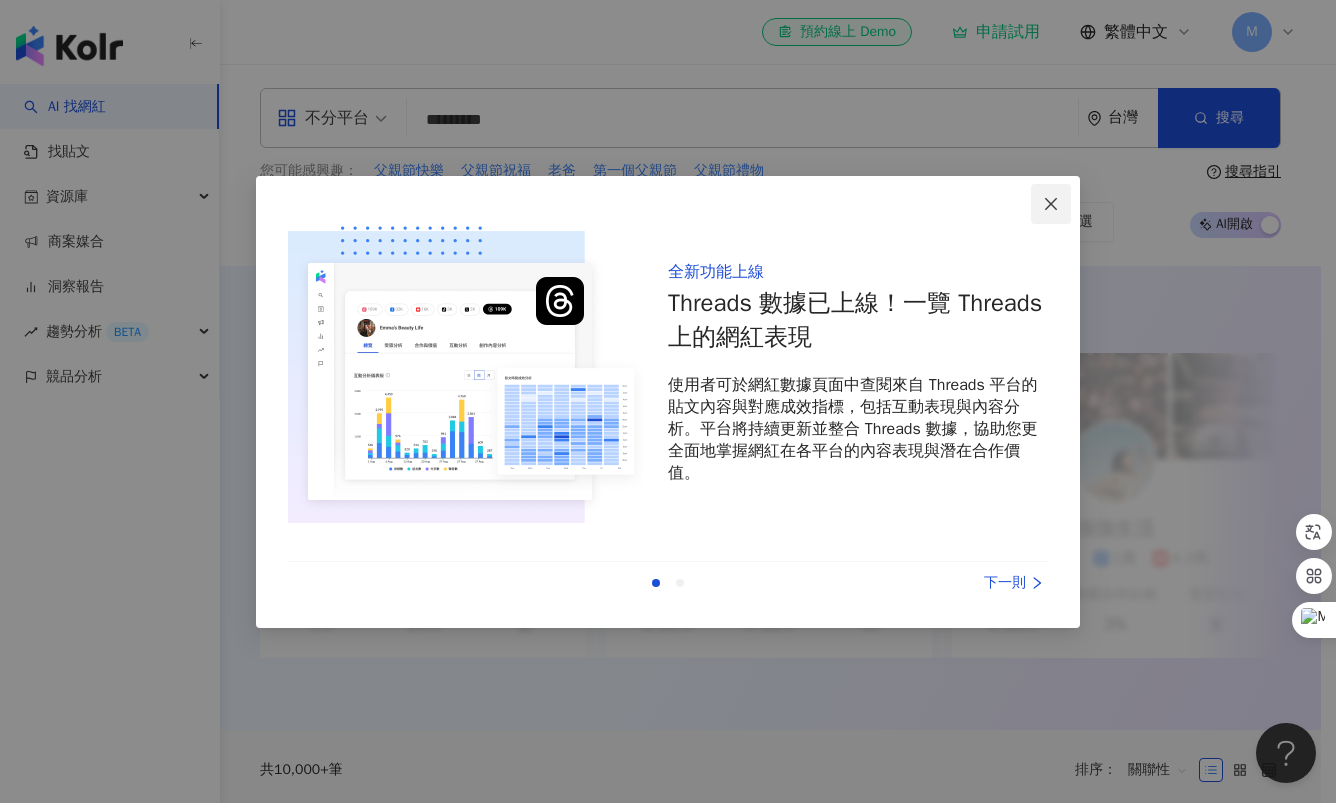 click 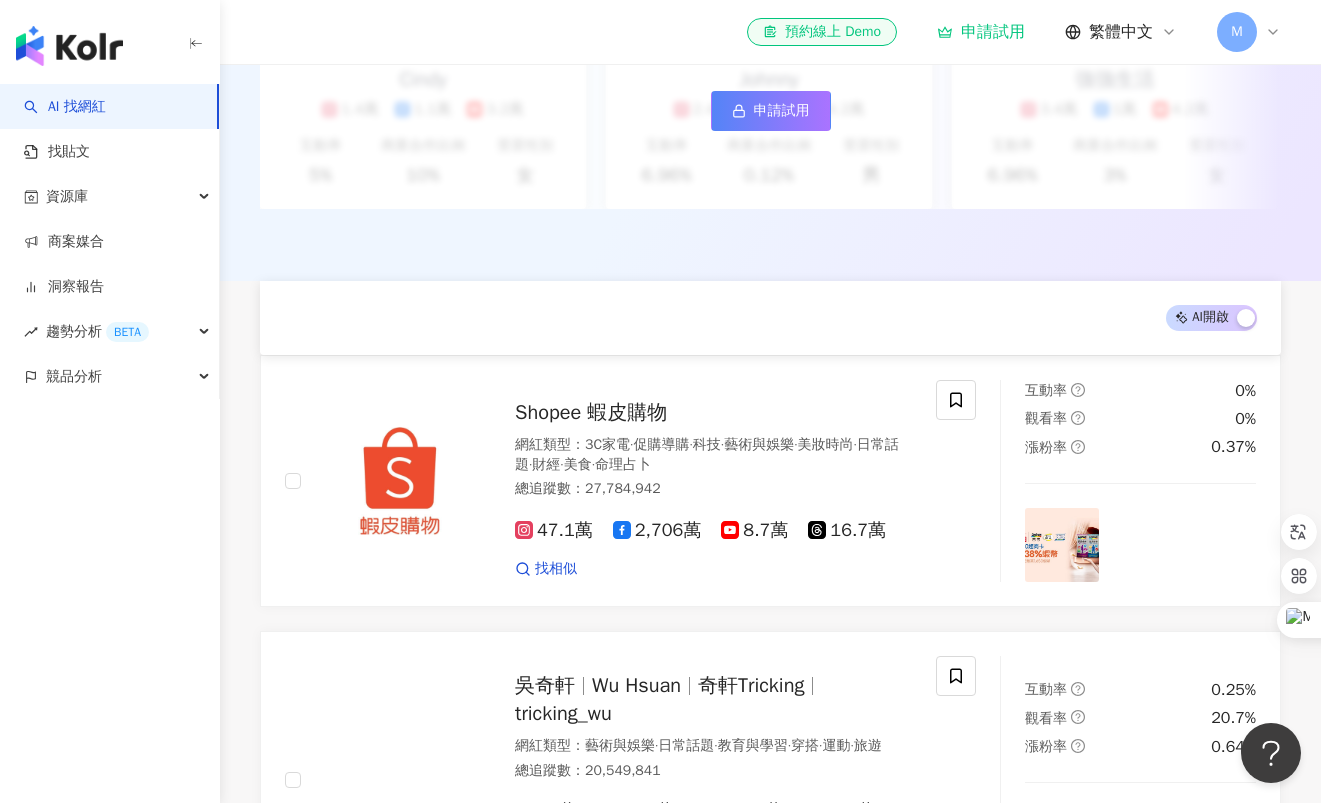 scroll, scrollTop: 0, scrollLeft: 0, axis: both 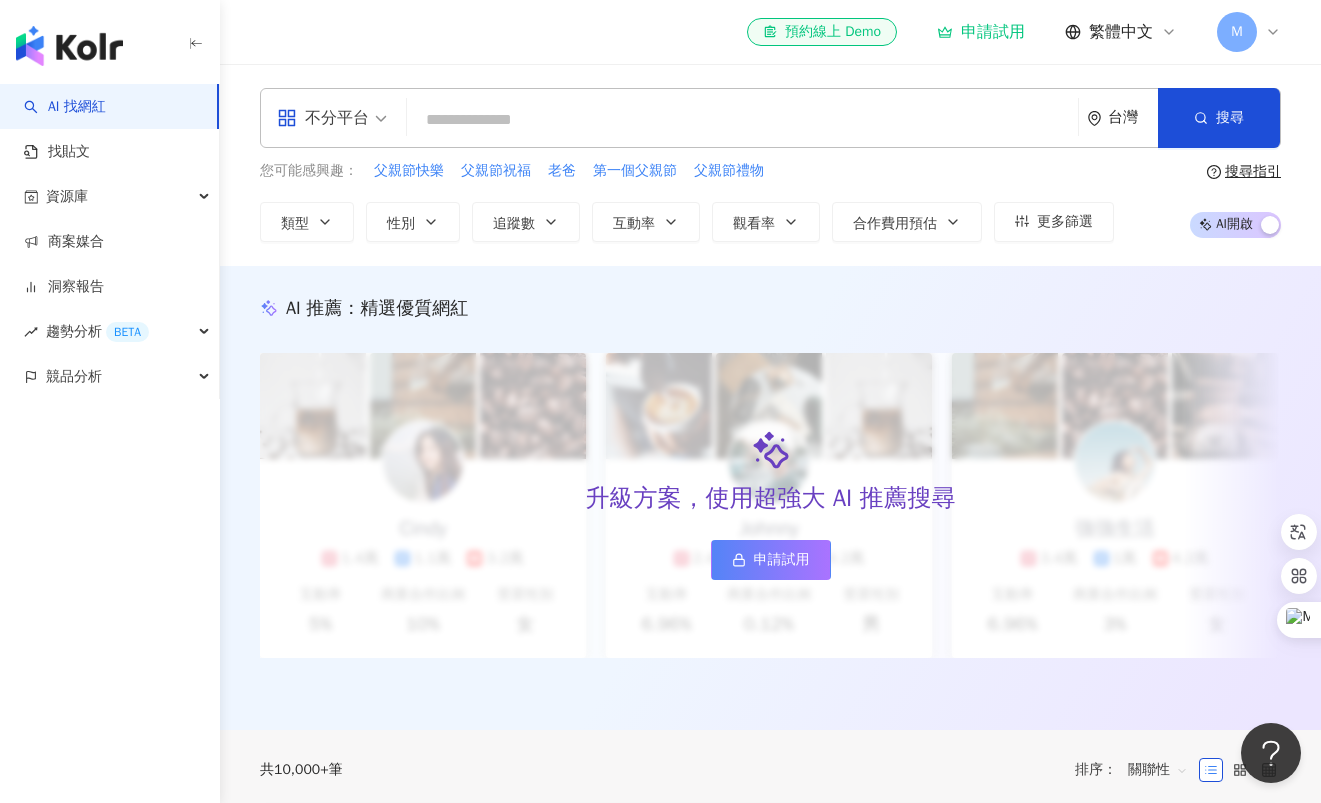 click at bounding box center [742, 120] 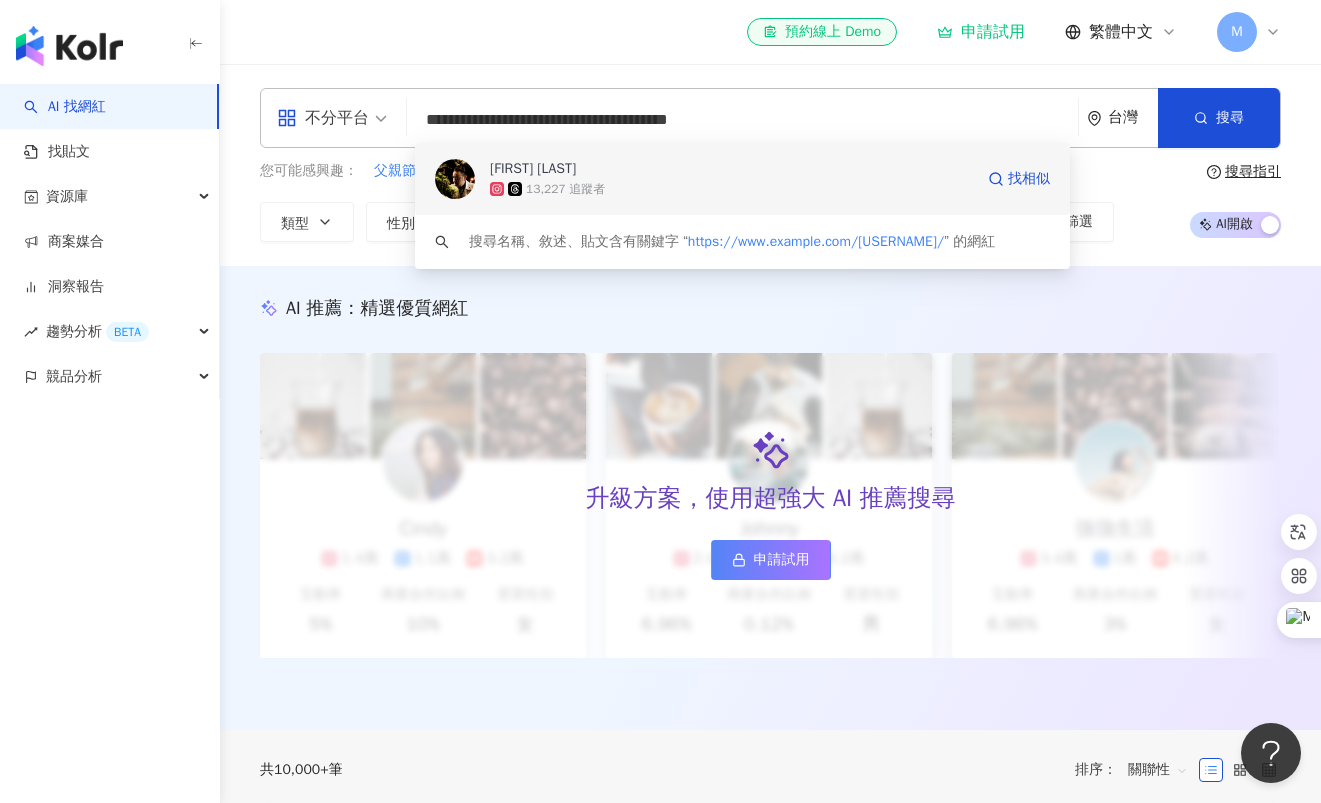 click on "13,227   追蹤者" at bounding box center (565, 189) 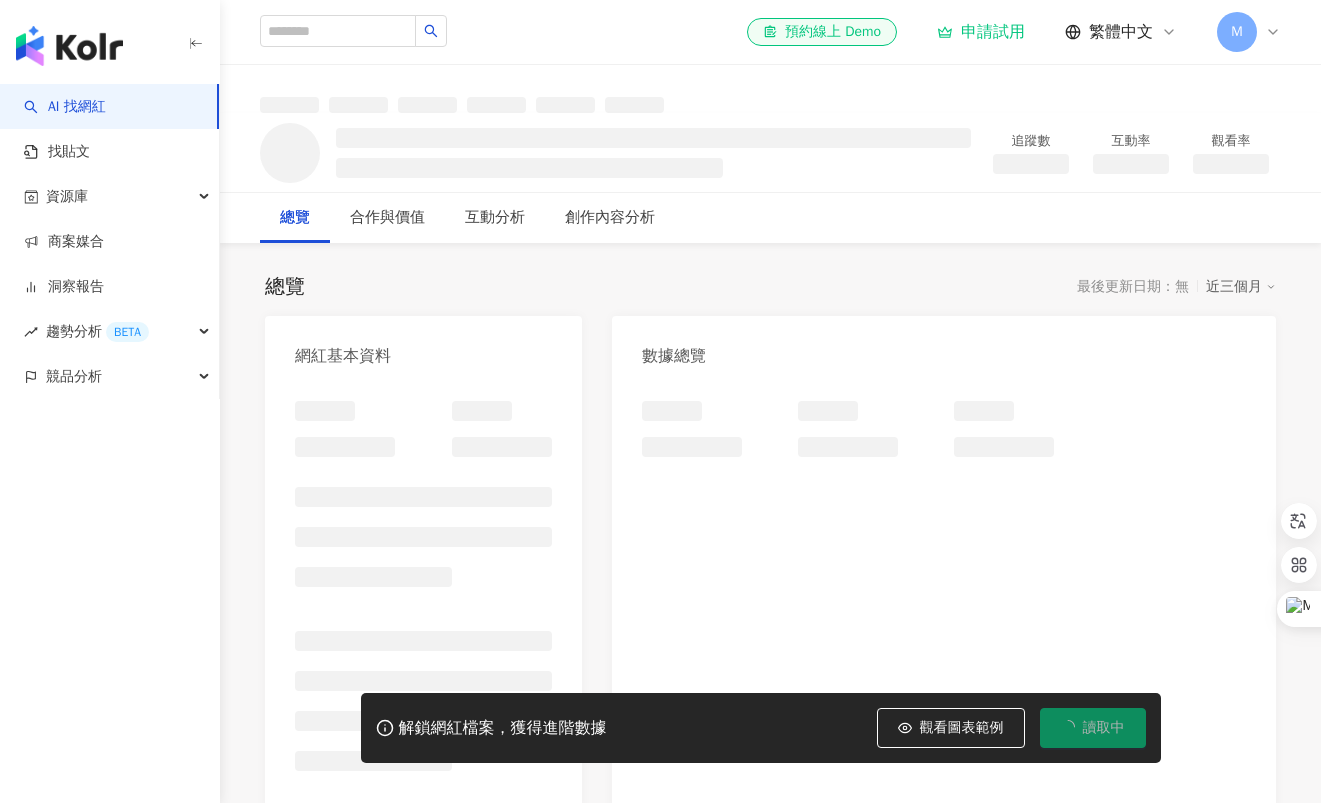 scroll, scrollTop: 0, scrollLeft: 0, axis: both 